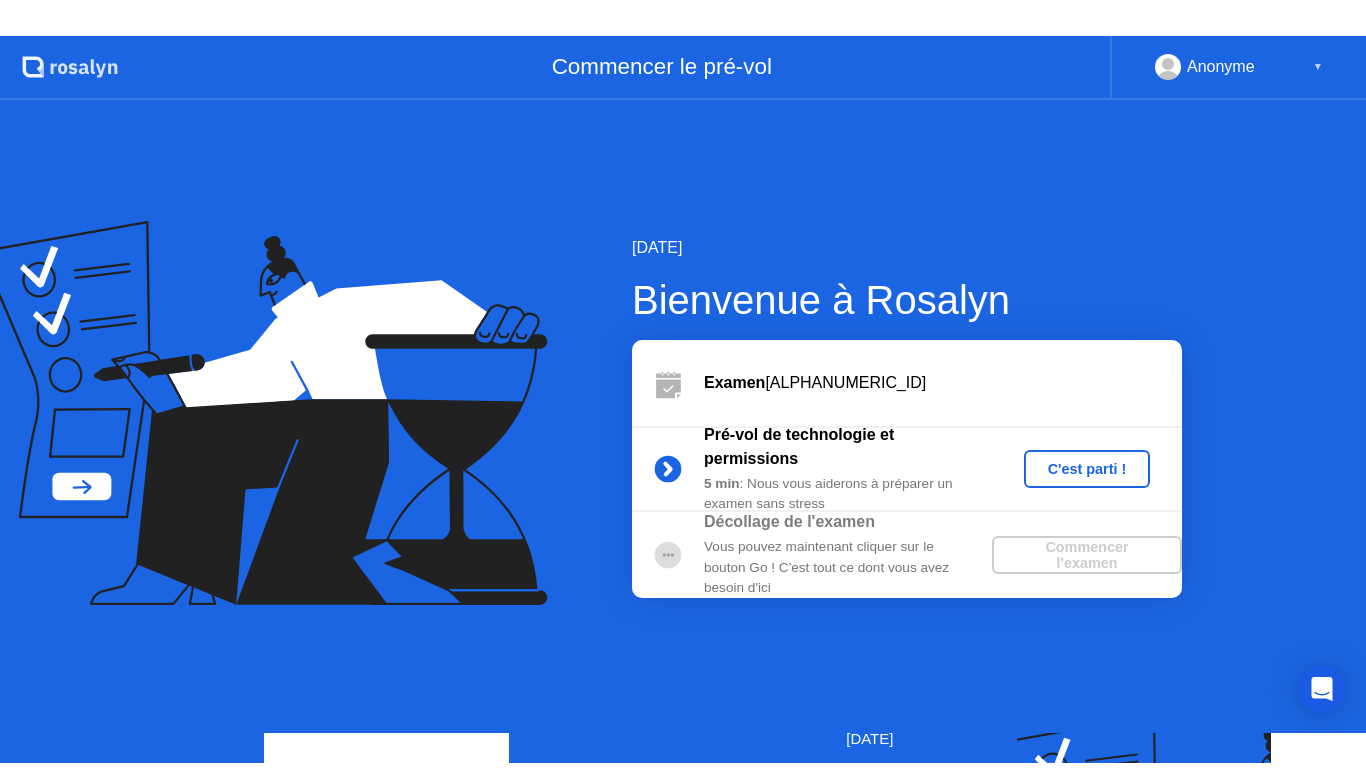 scroll, scrollTop: 0, scrollLeft: 0, axis: both 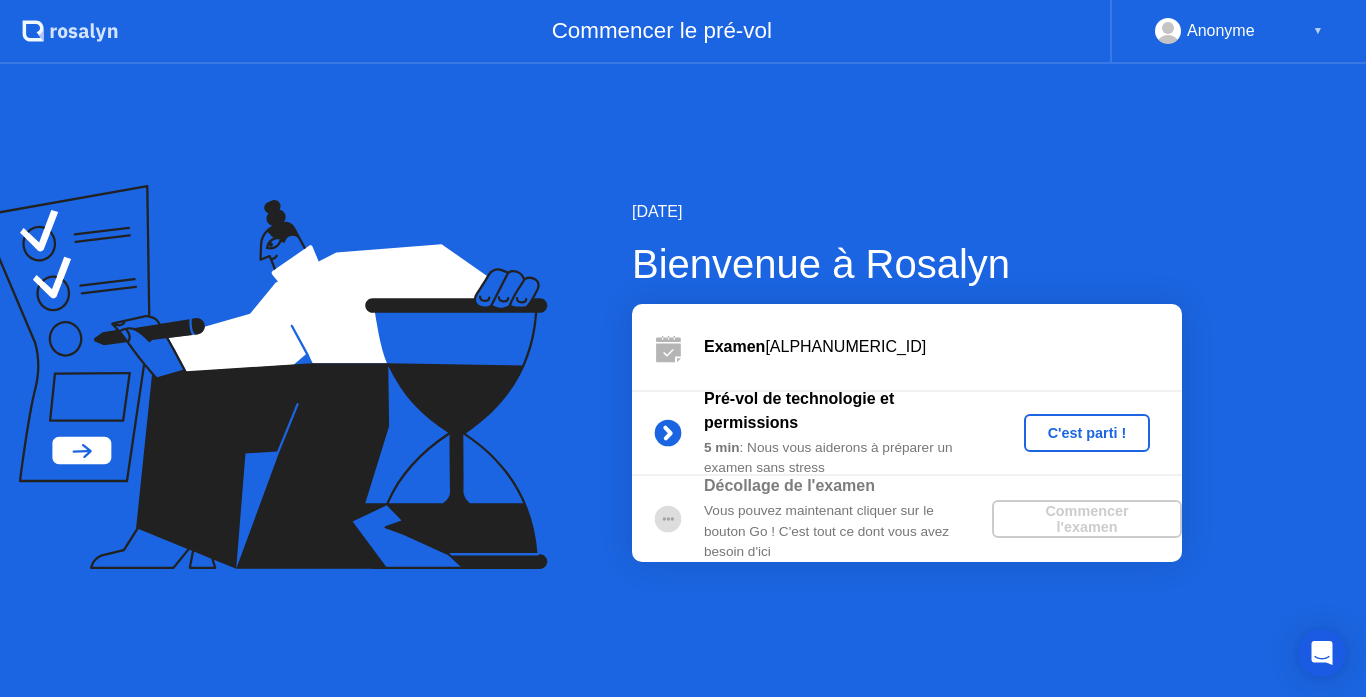 click on "C'est parti !" 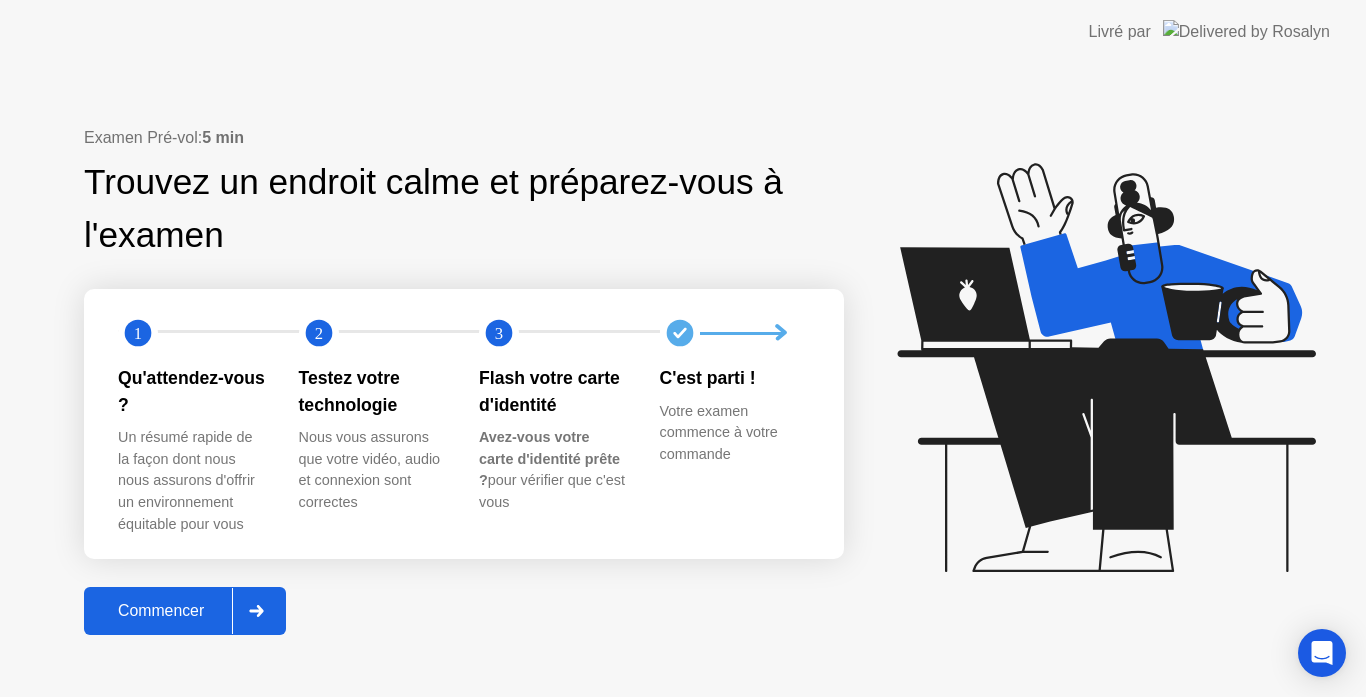 click on "Commencer" 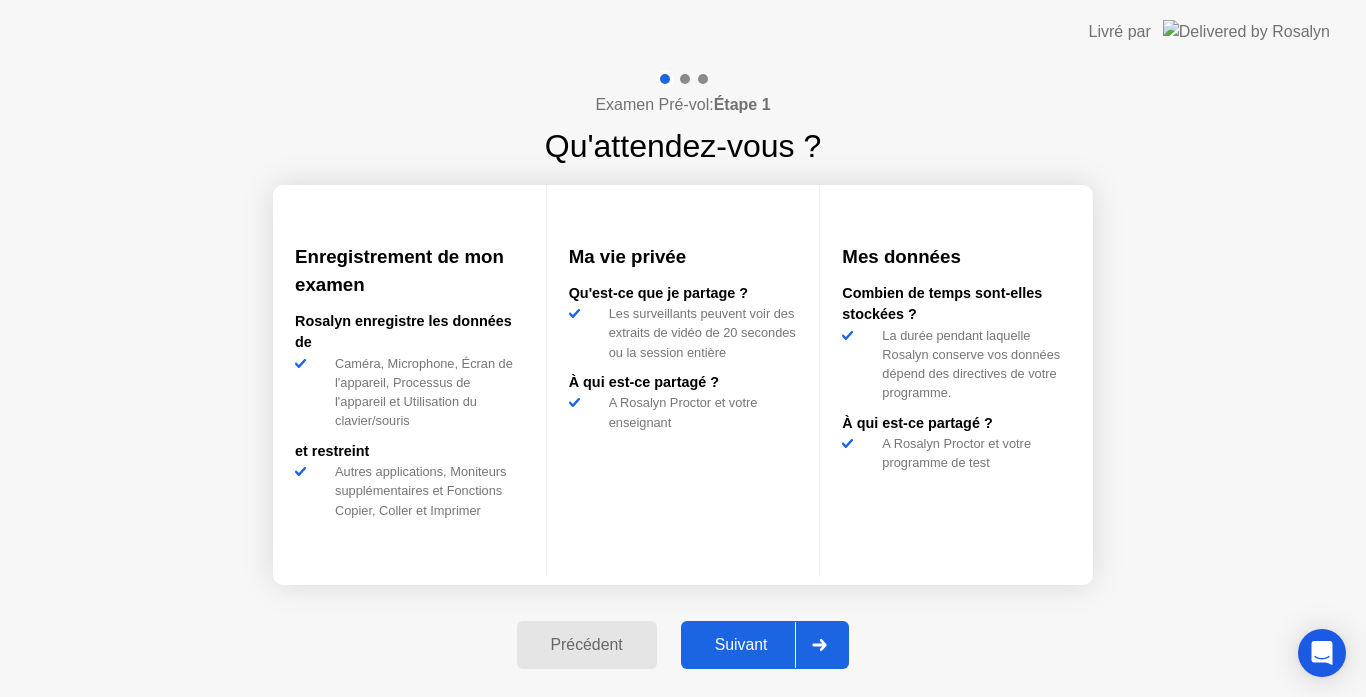 click on "Suivant" 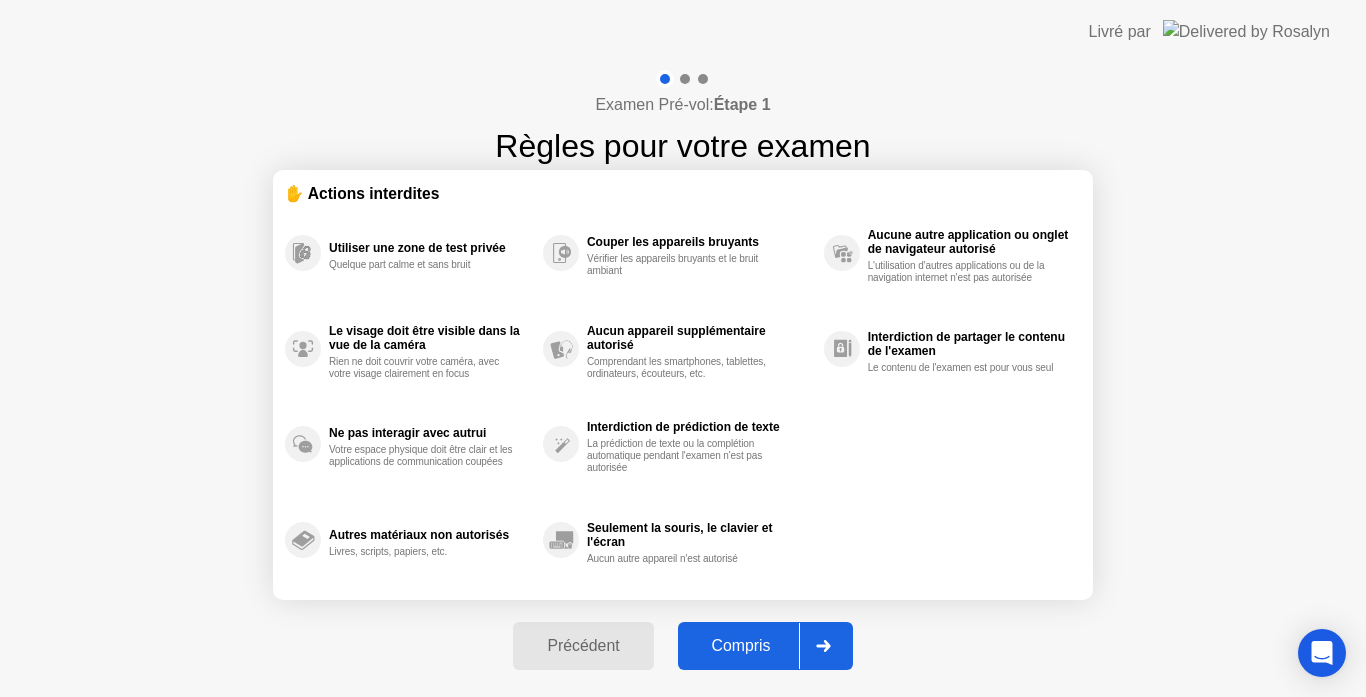 click on "Compris" 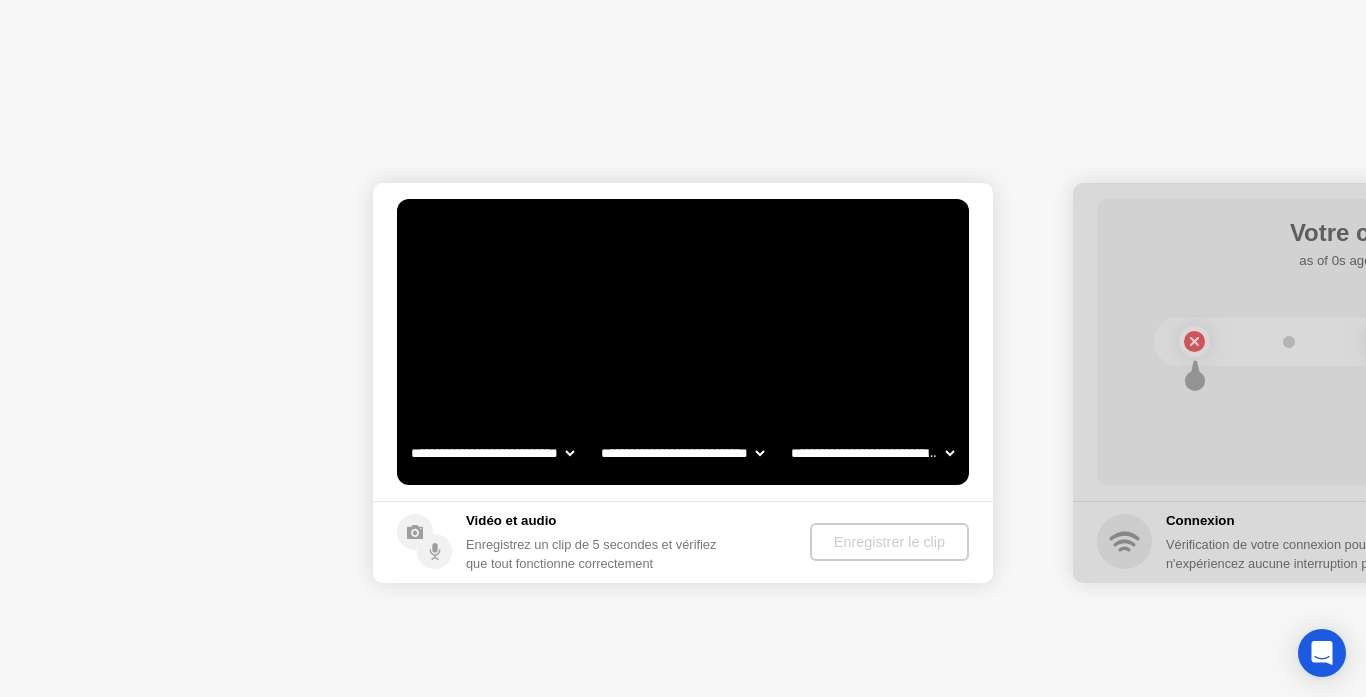 select on "**********" 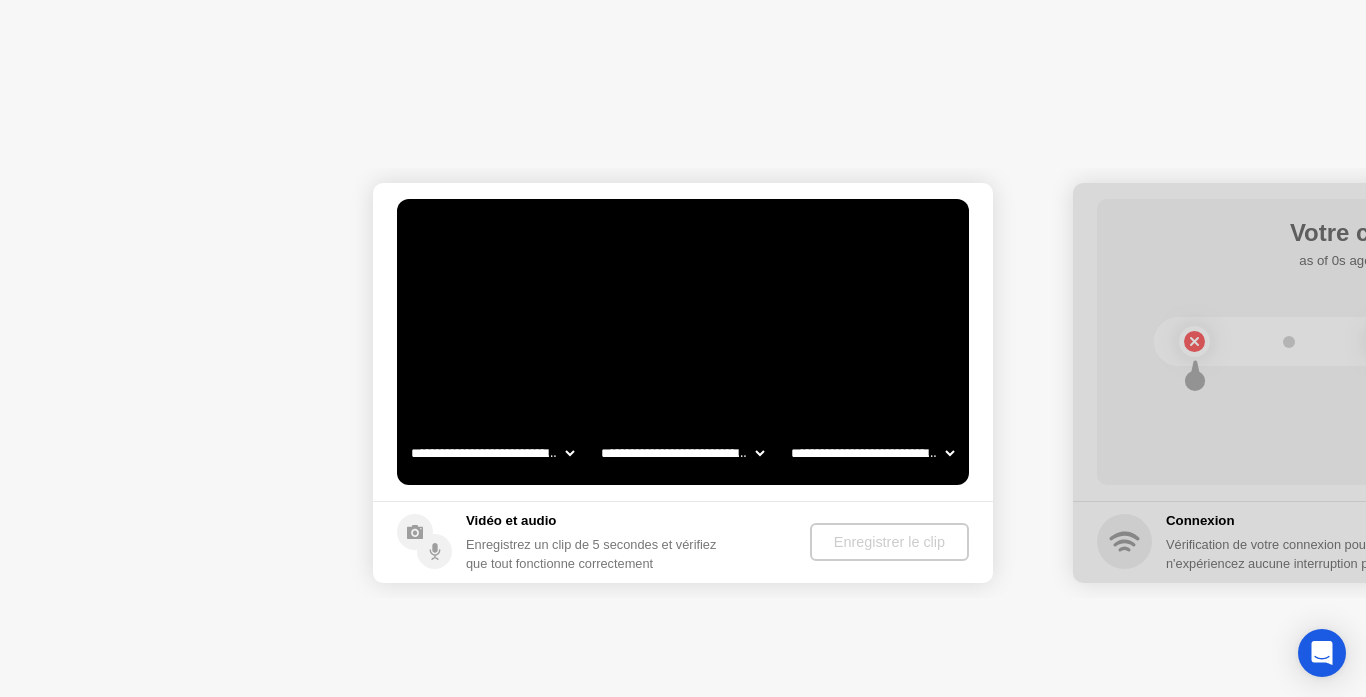 select on "*******" 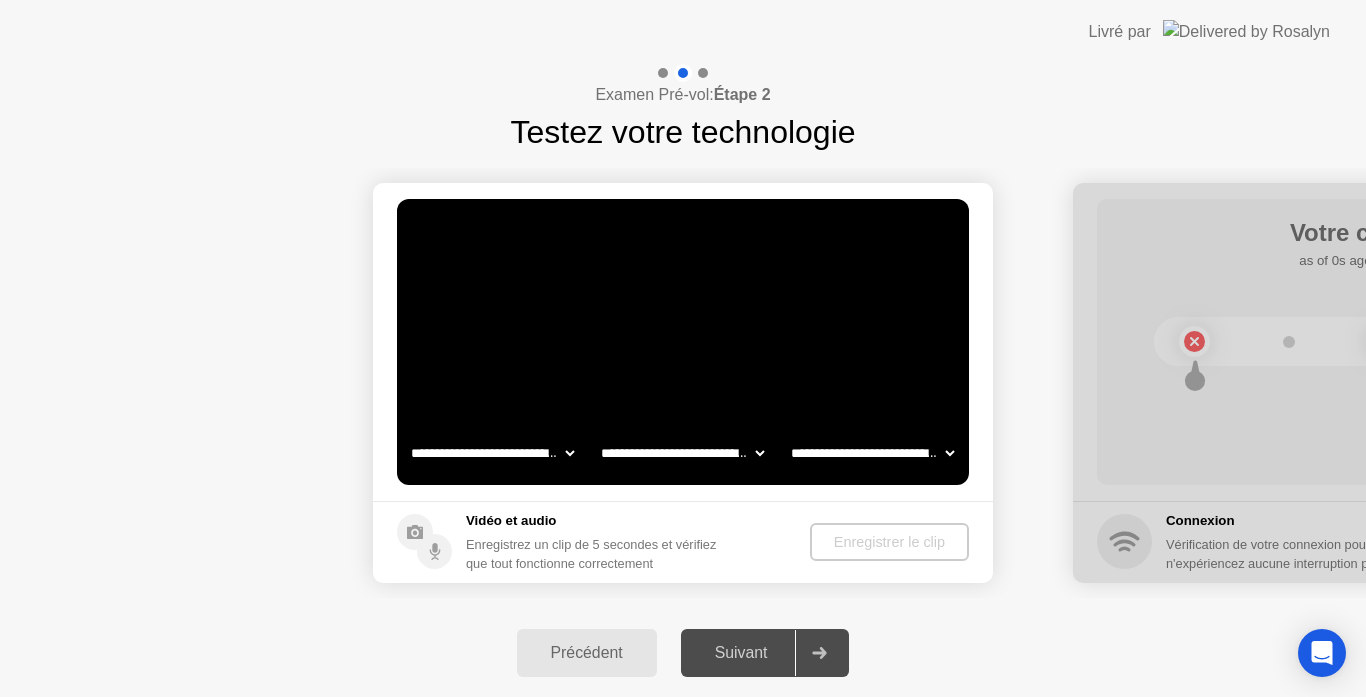 click on "Précédent" 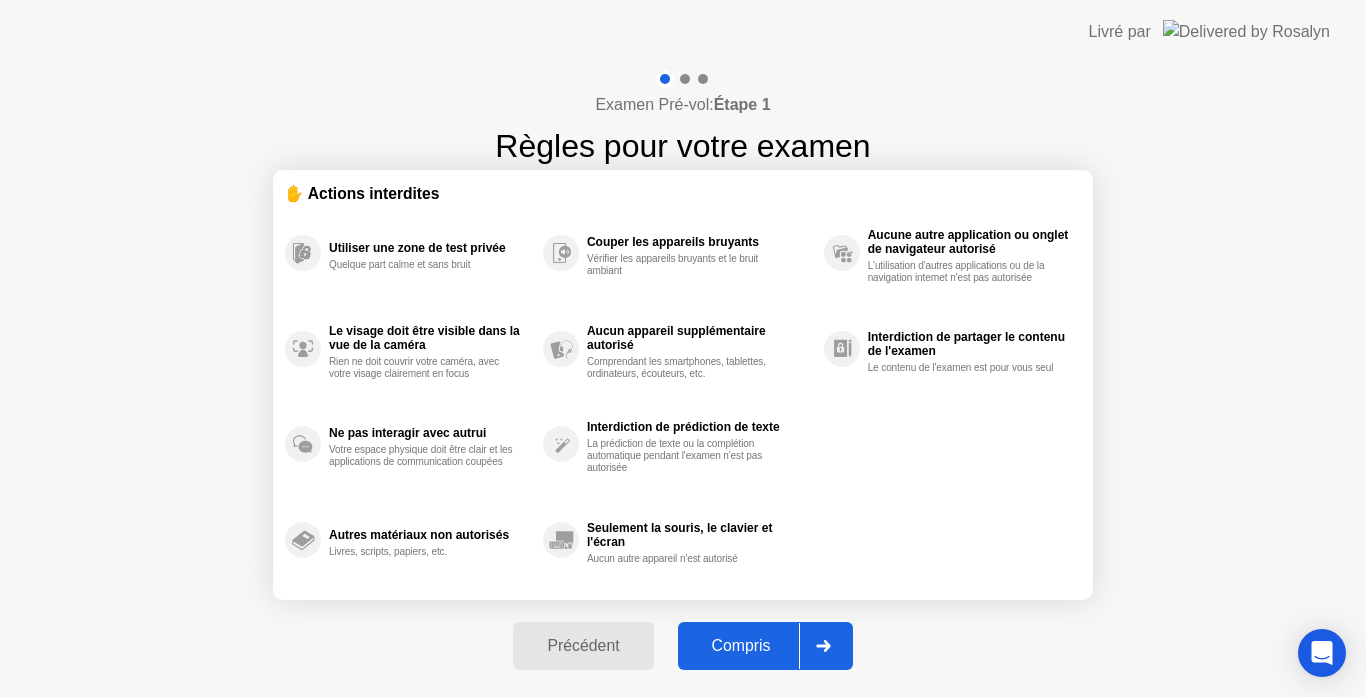 click on "Compris" 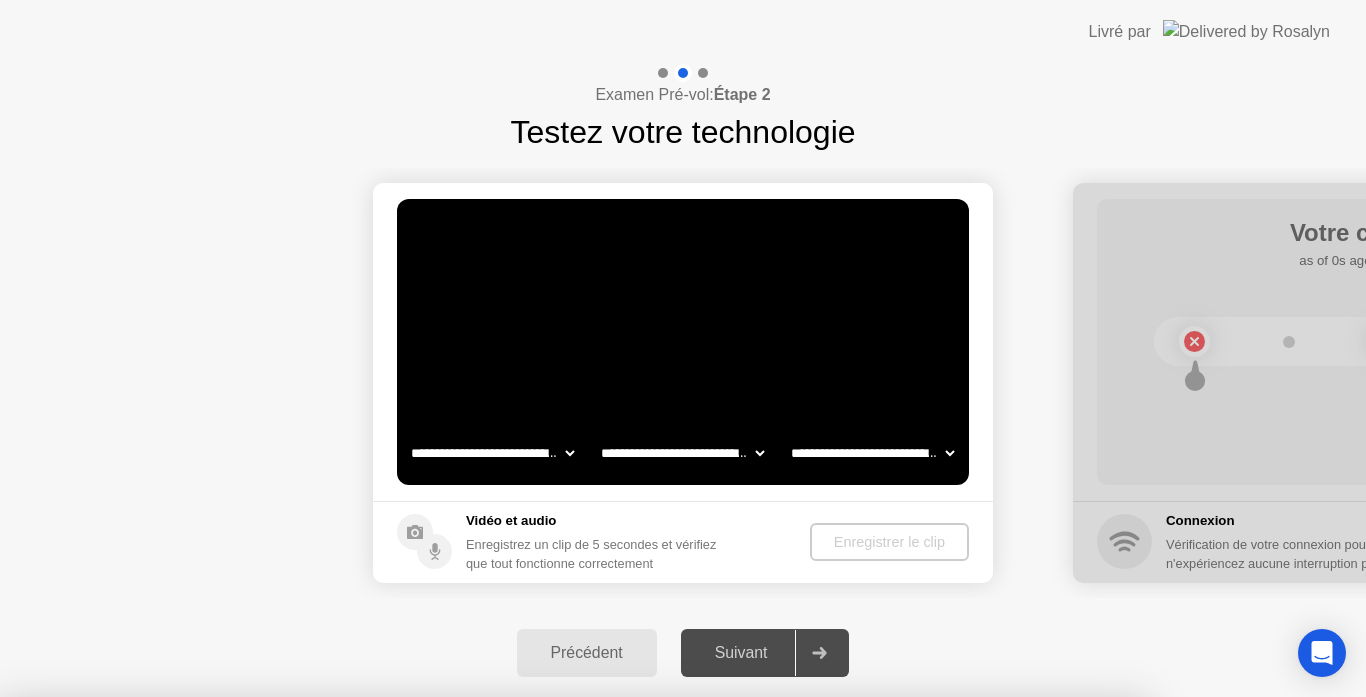 click on "Oups, nous avons perdu les flux Il semble que vous ayez perdu un des flux (audio, vidéo, partage d'écran). Vous avez 23 secondes pour vous reconnecter afin de poursuivre l'examen." at bounding box center [573, 1022] 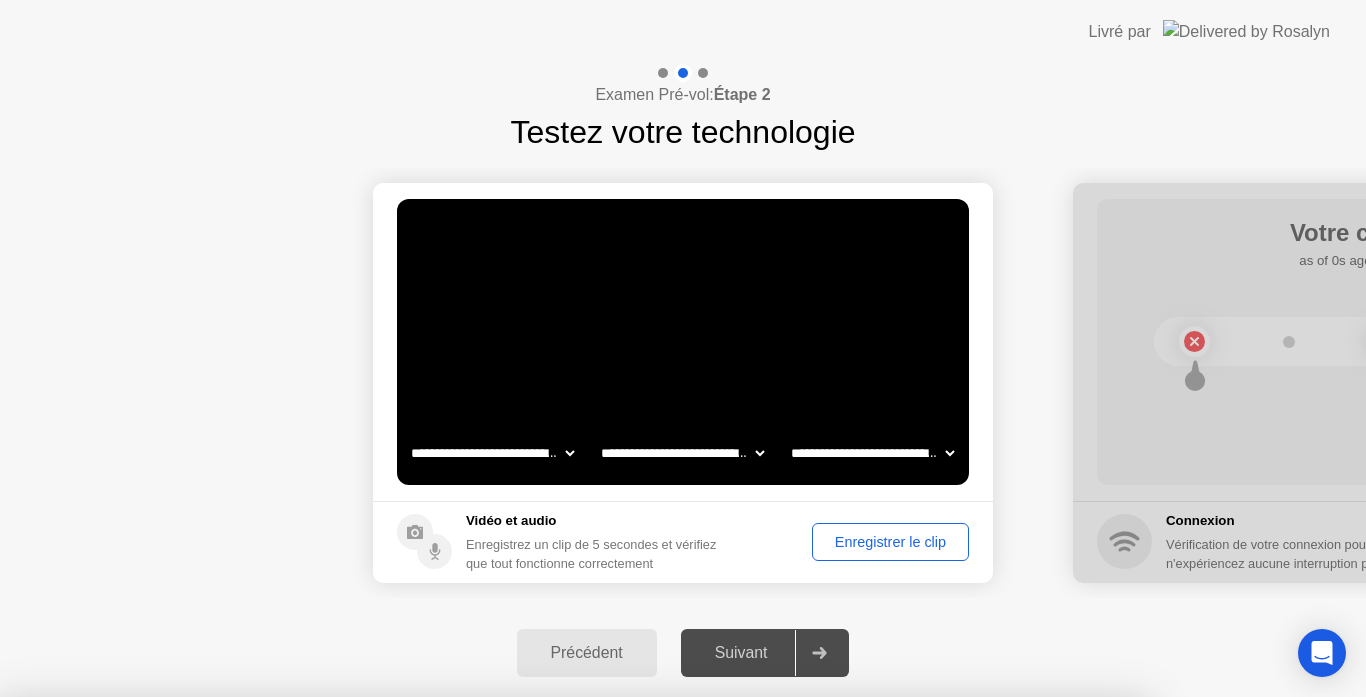 click on "Continuer" at bounding box center [675, 1070] 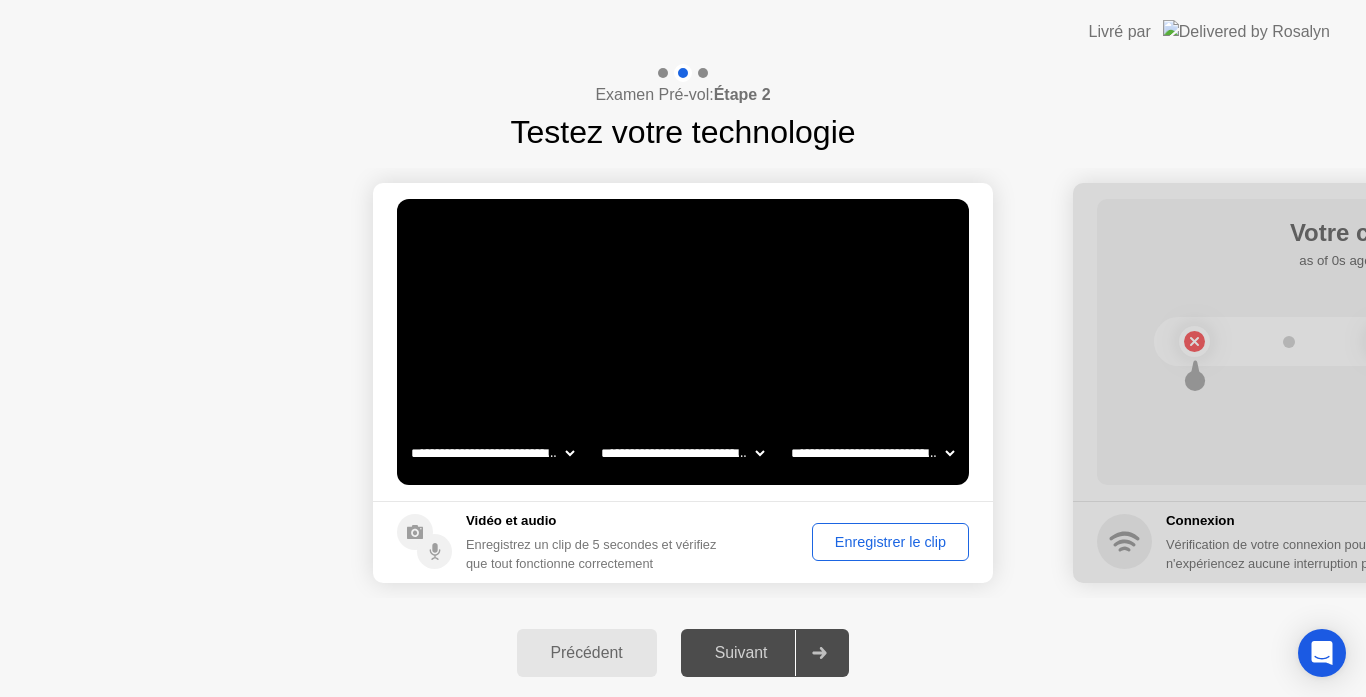 click on "Enregistrer le clip" 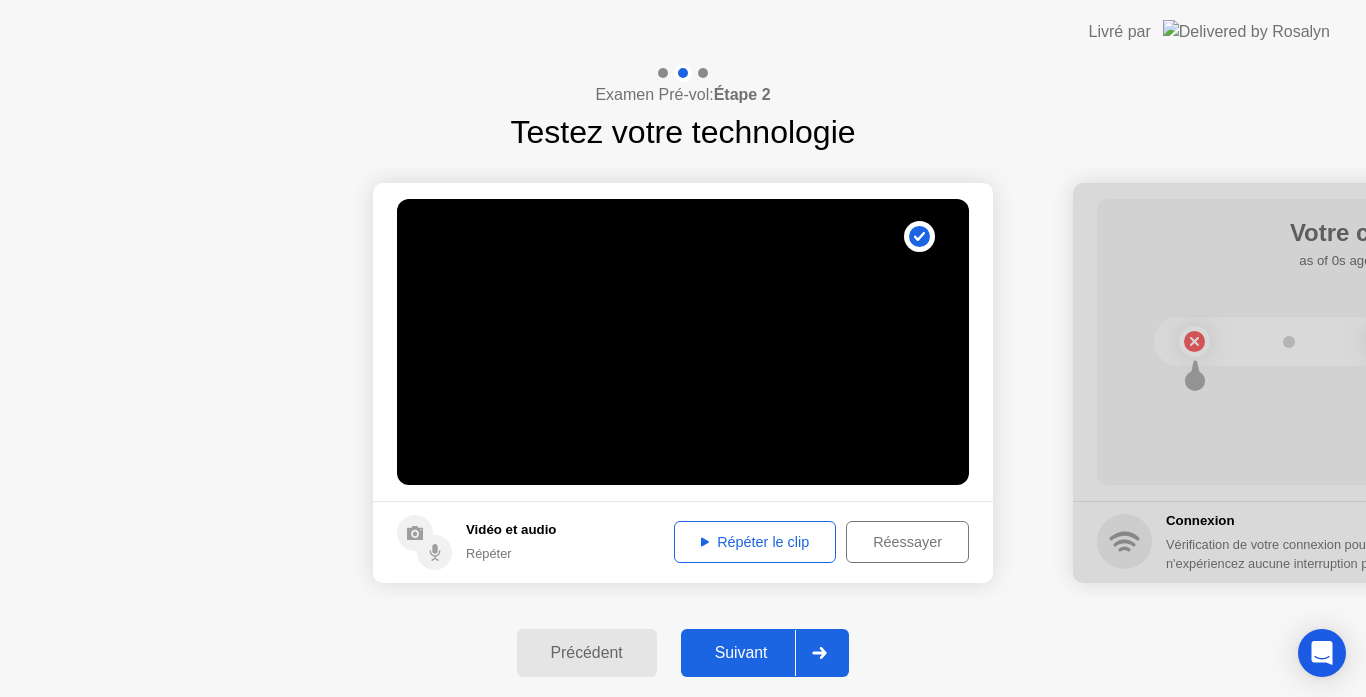 click on "Répéter le clip" 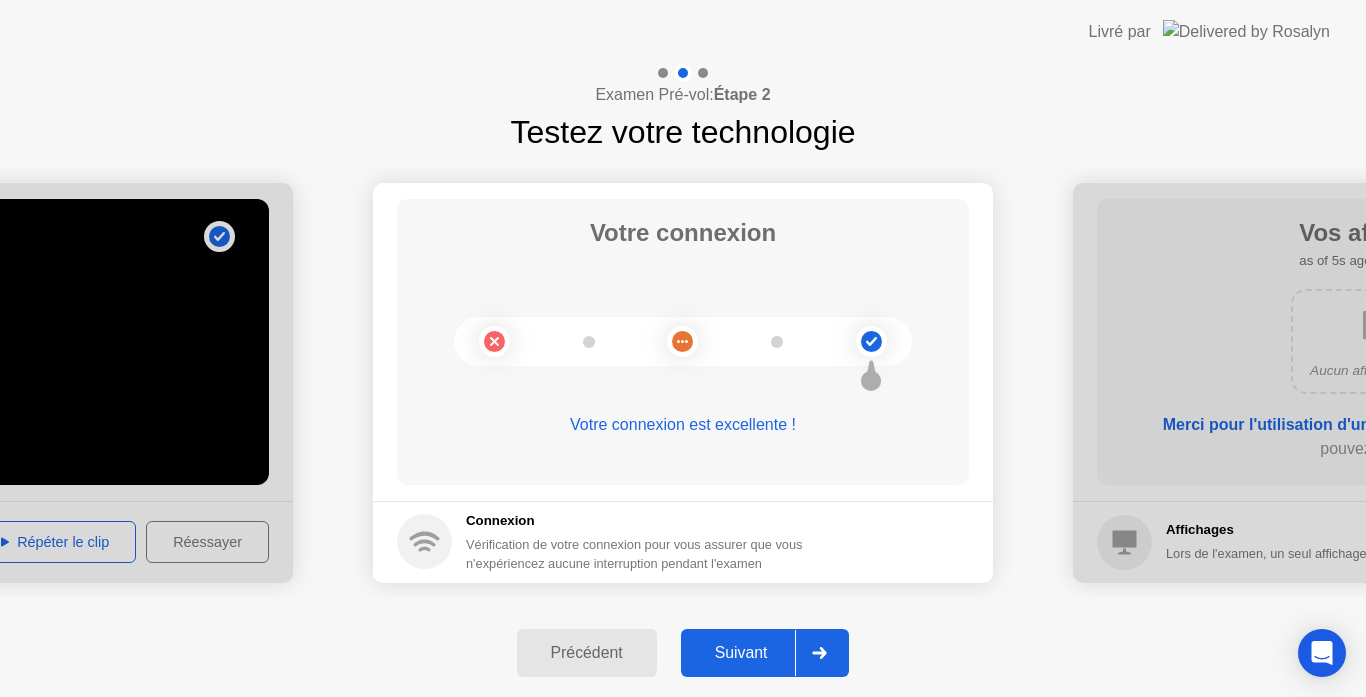 click on "Suivant" 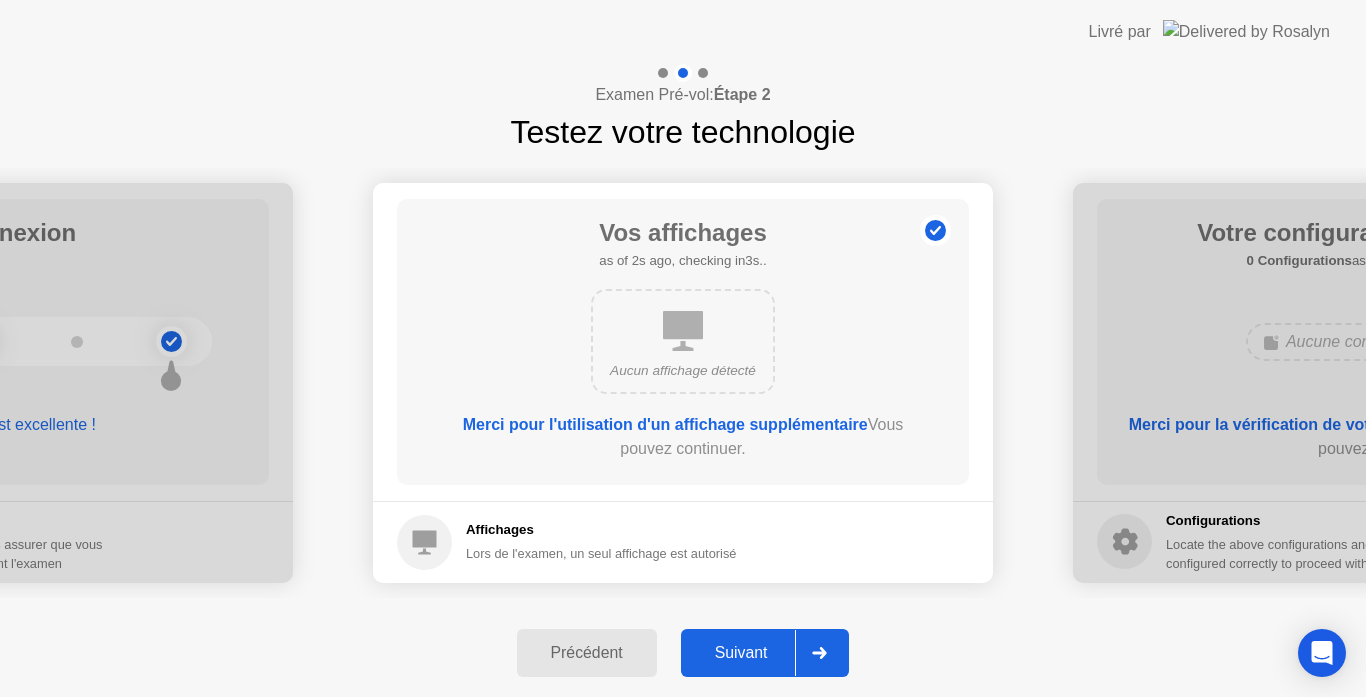 click on "Suivant" 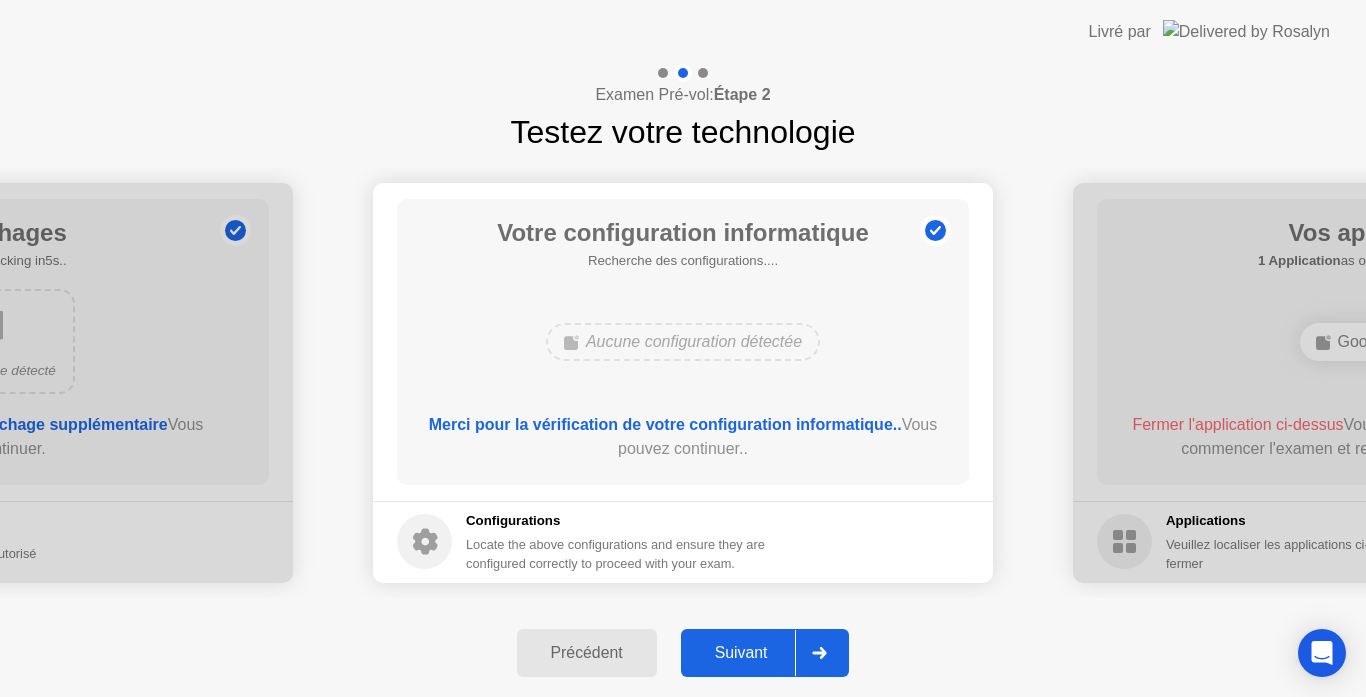 click on "Suivant" 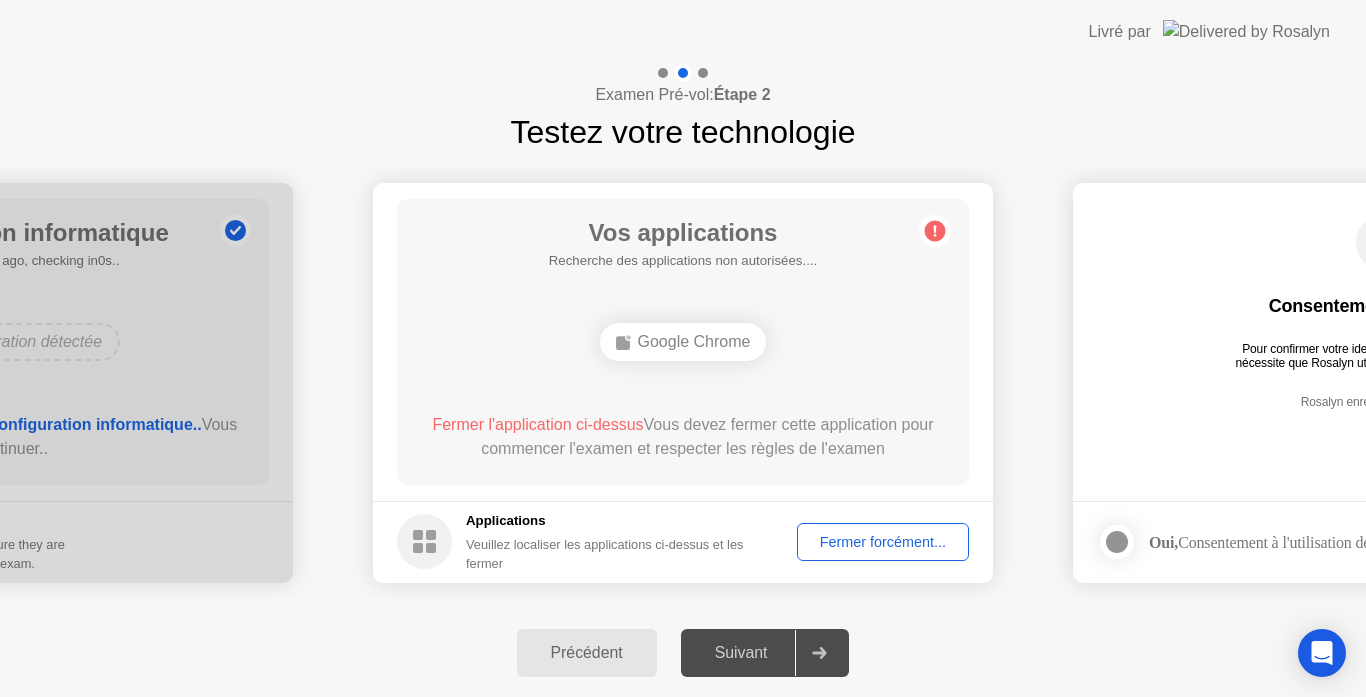 click on "Fermer forcément..." 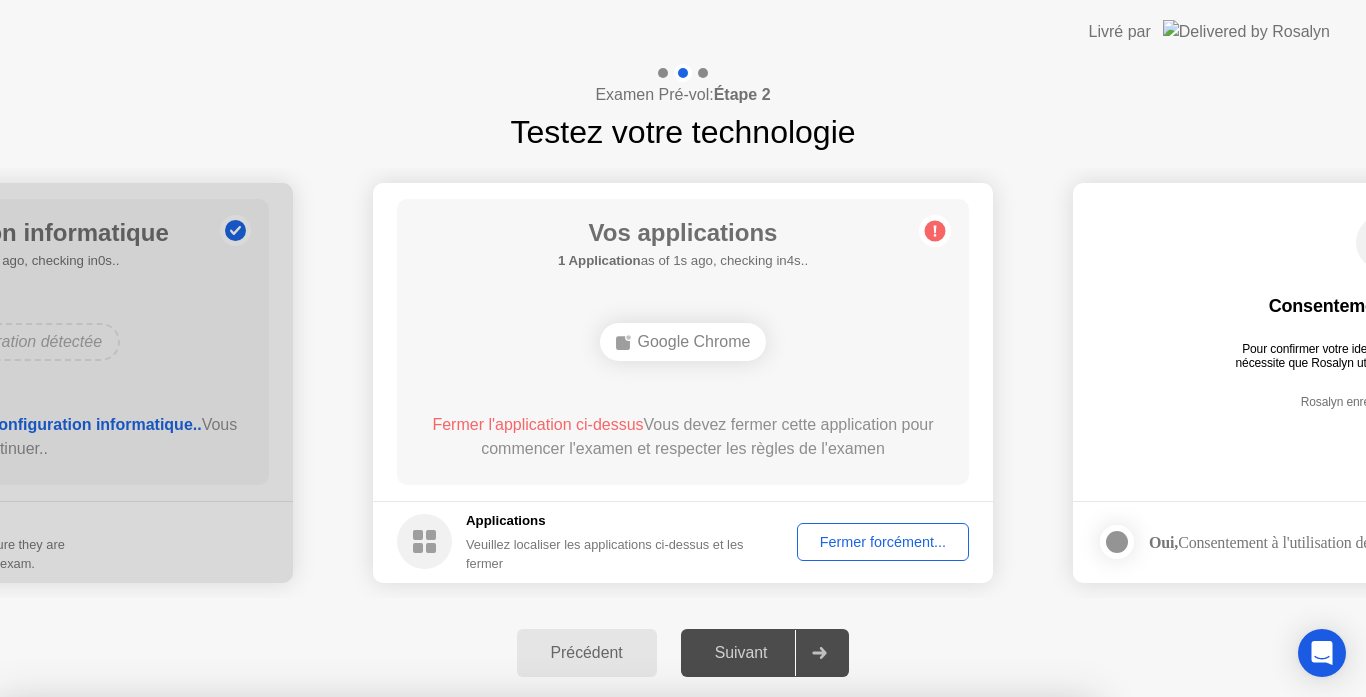 click on "Confirmer" at bounding box center [616, 973] 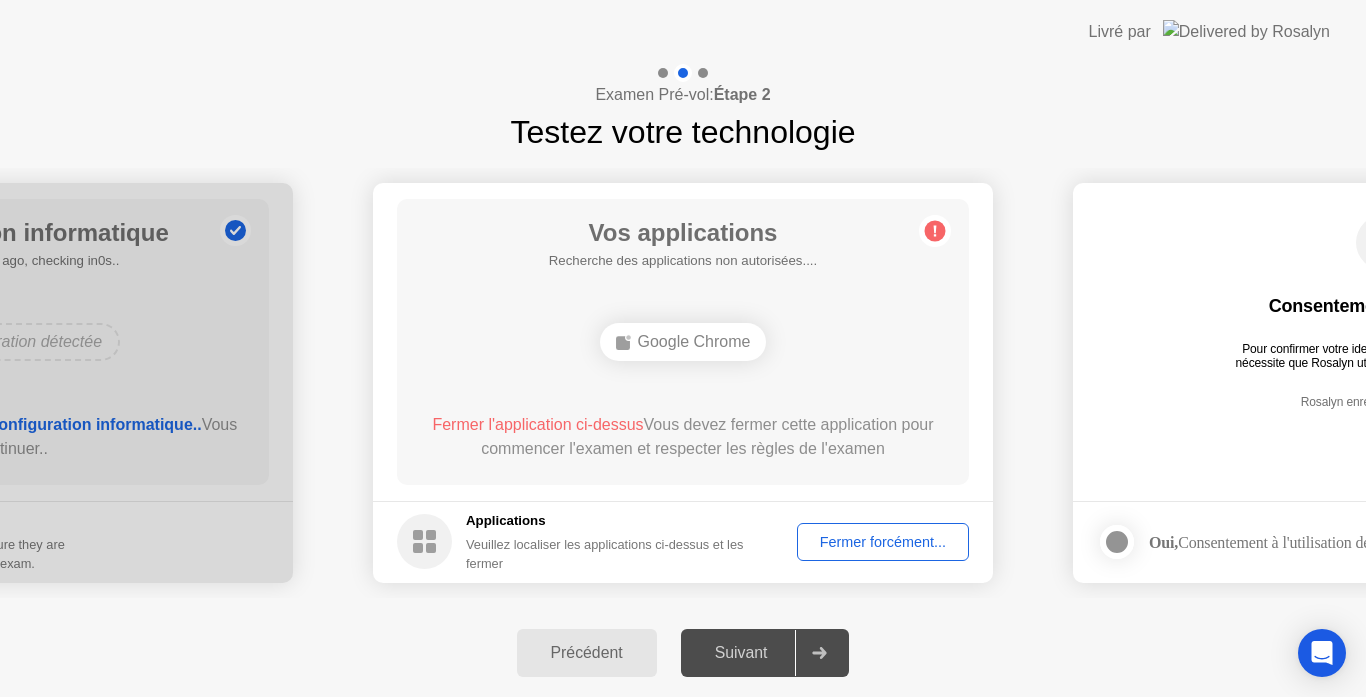 click on "Fermer forcément..." 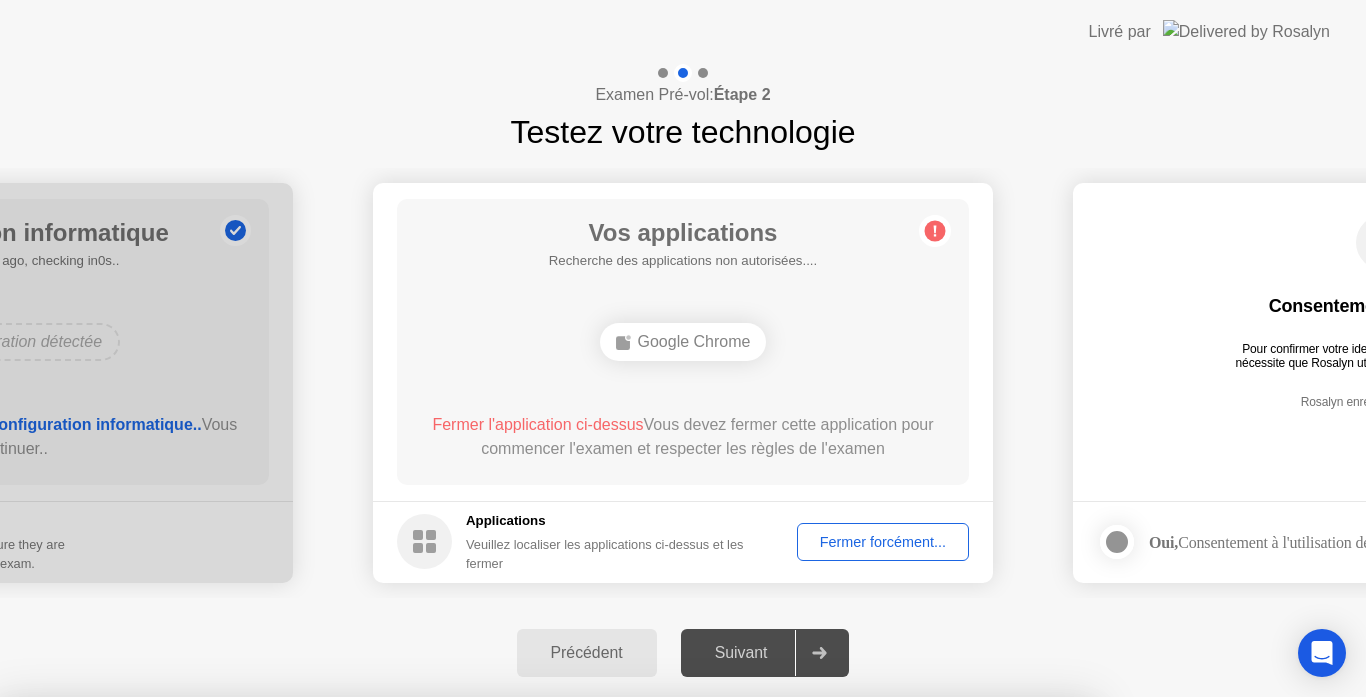click on "Confirmer" at bounding box center (616, 973) 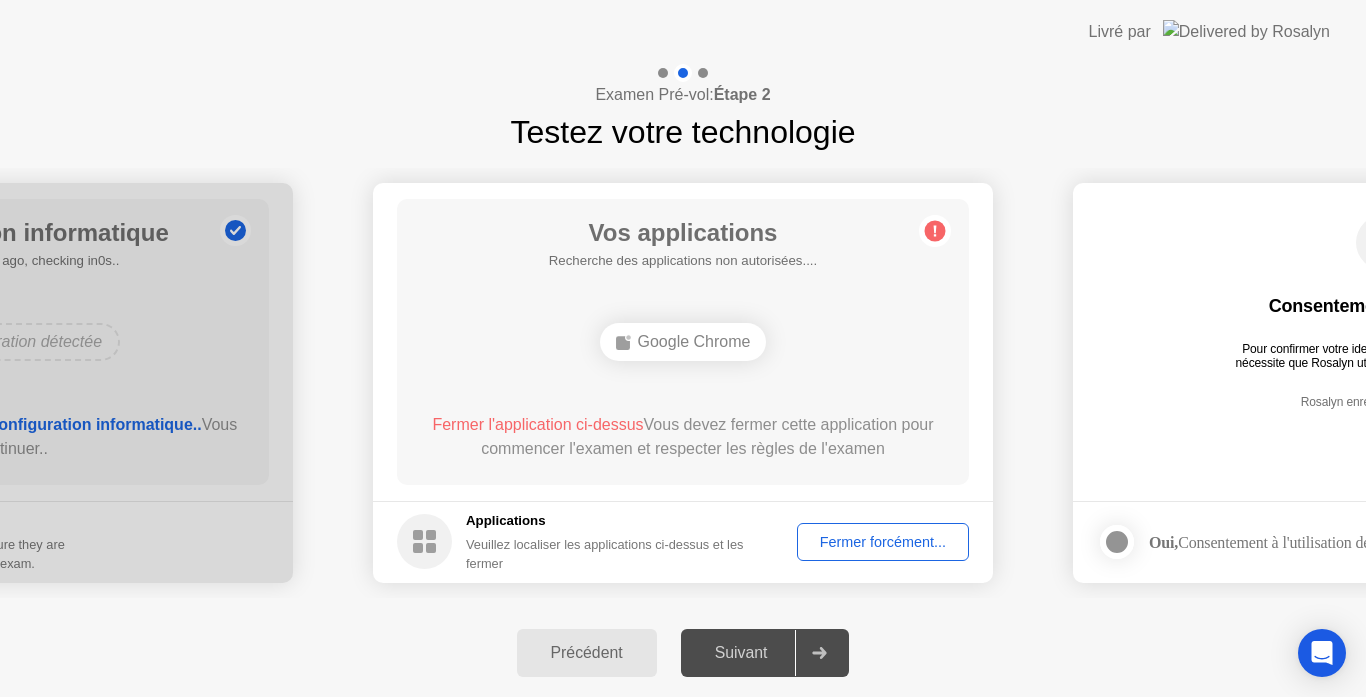 click on "Précédent" 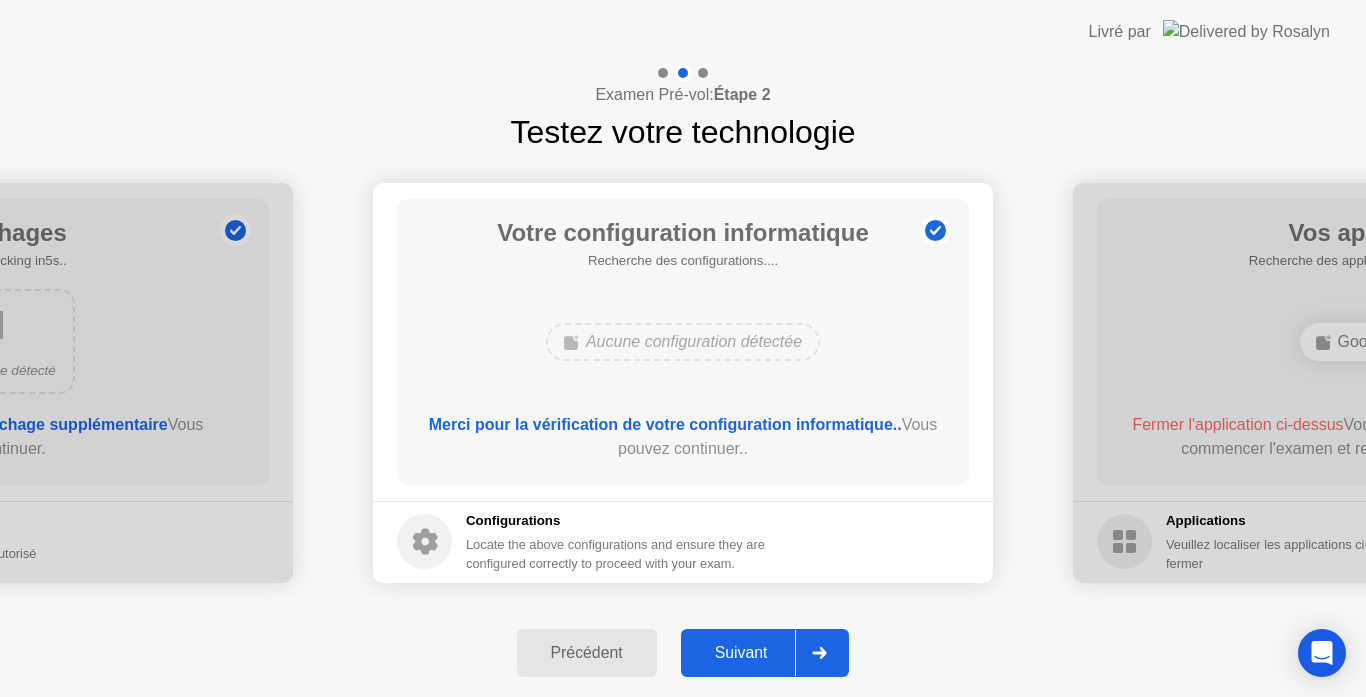 click on "Suivant" 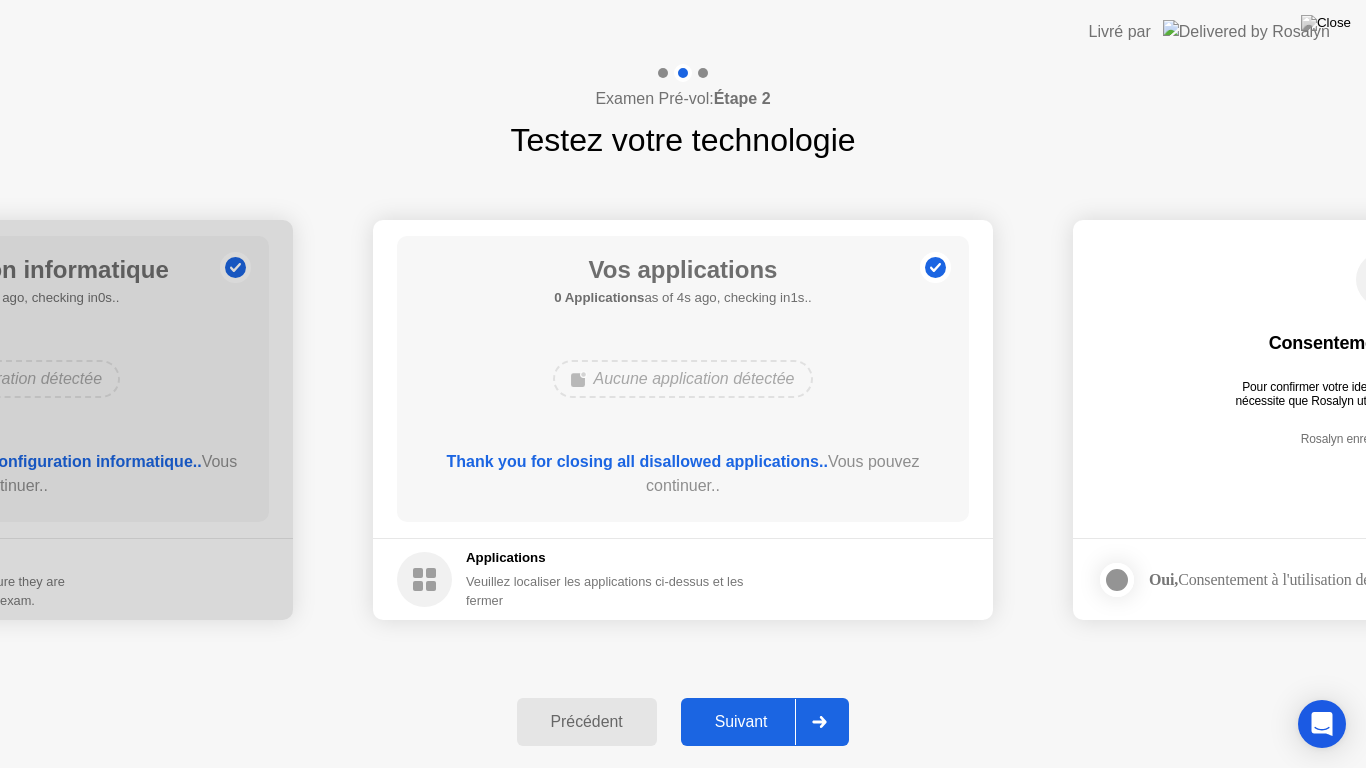 click on "Suivant" 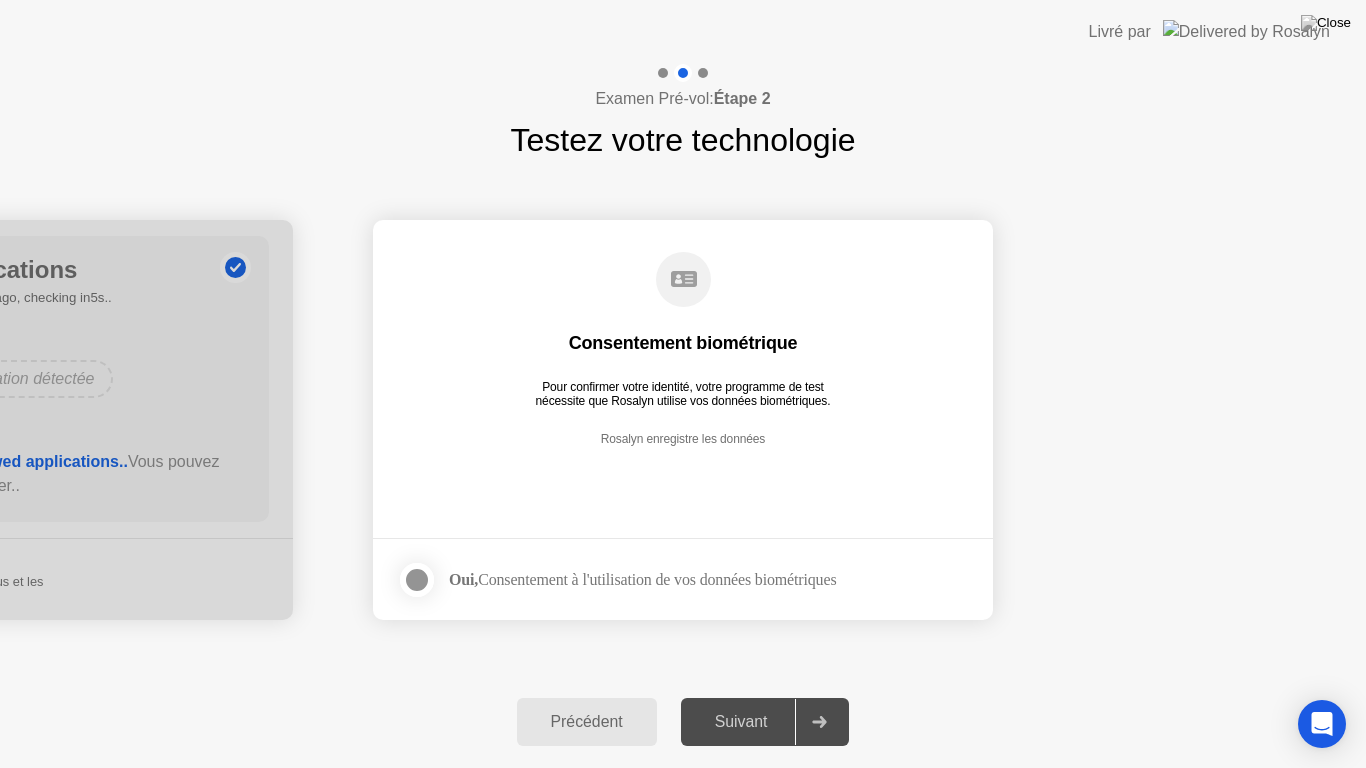 click 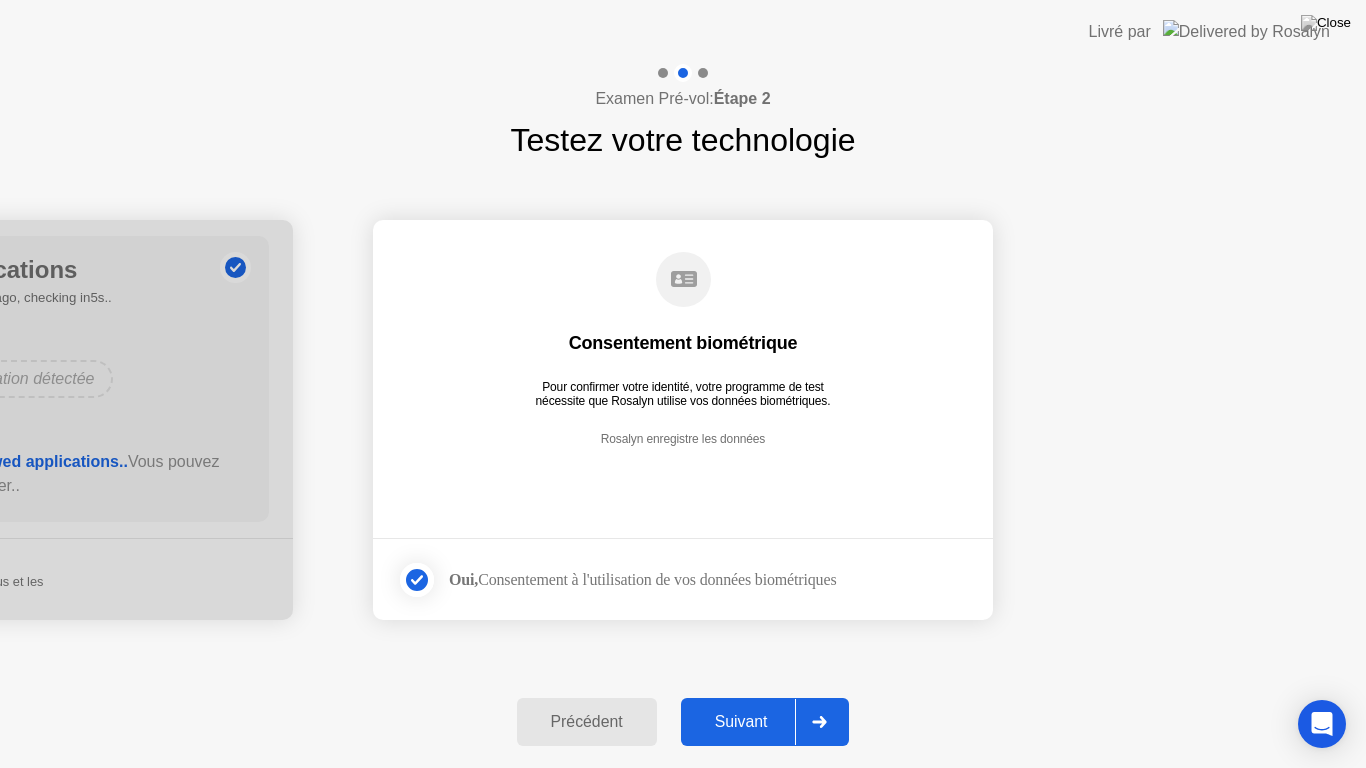 click on "Suivant" 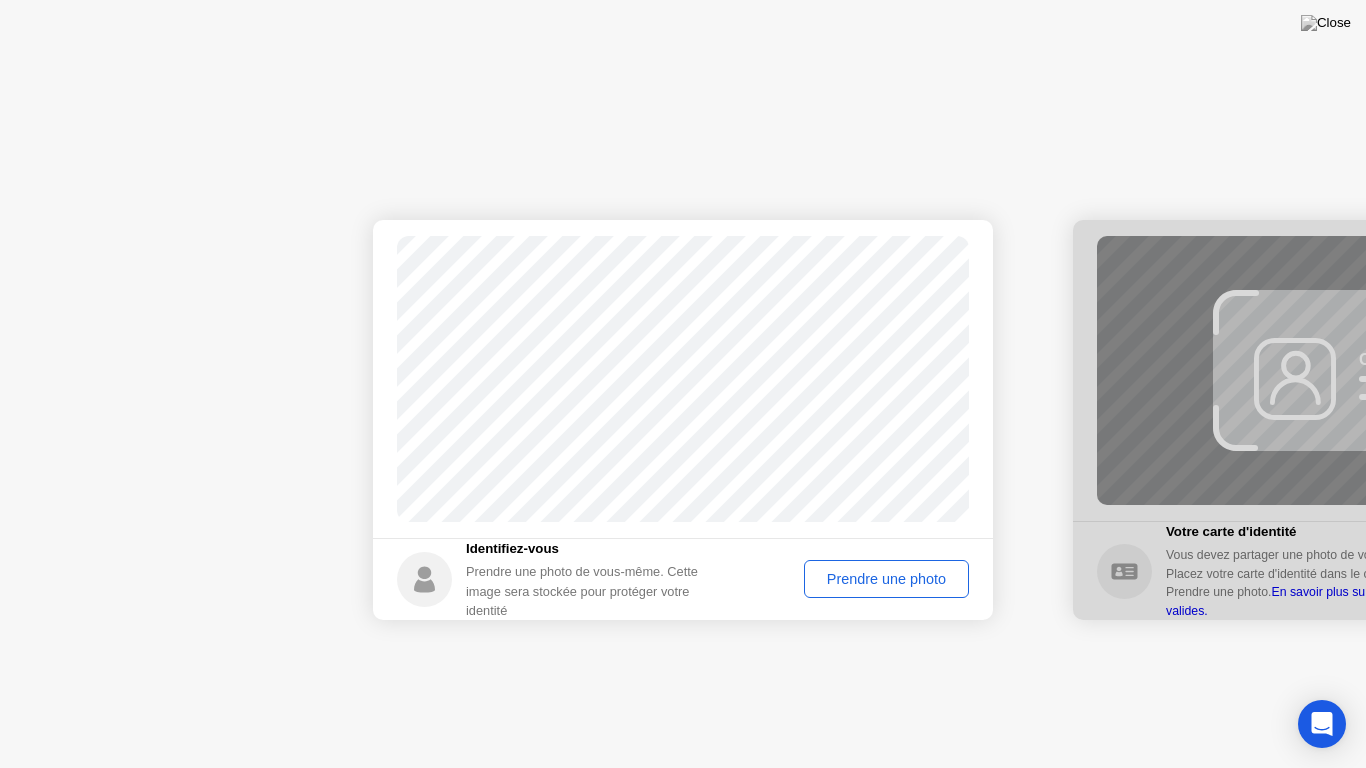 click on "Suivant" 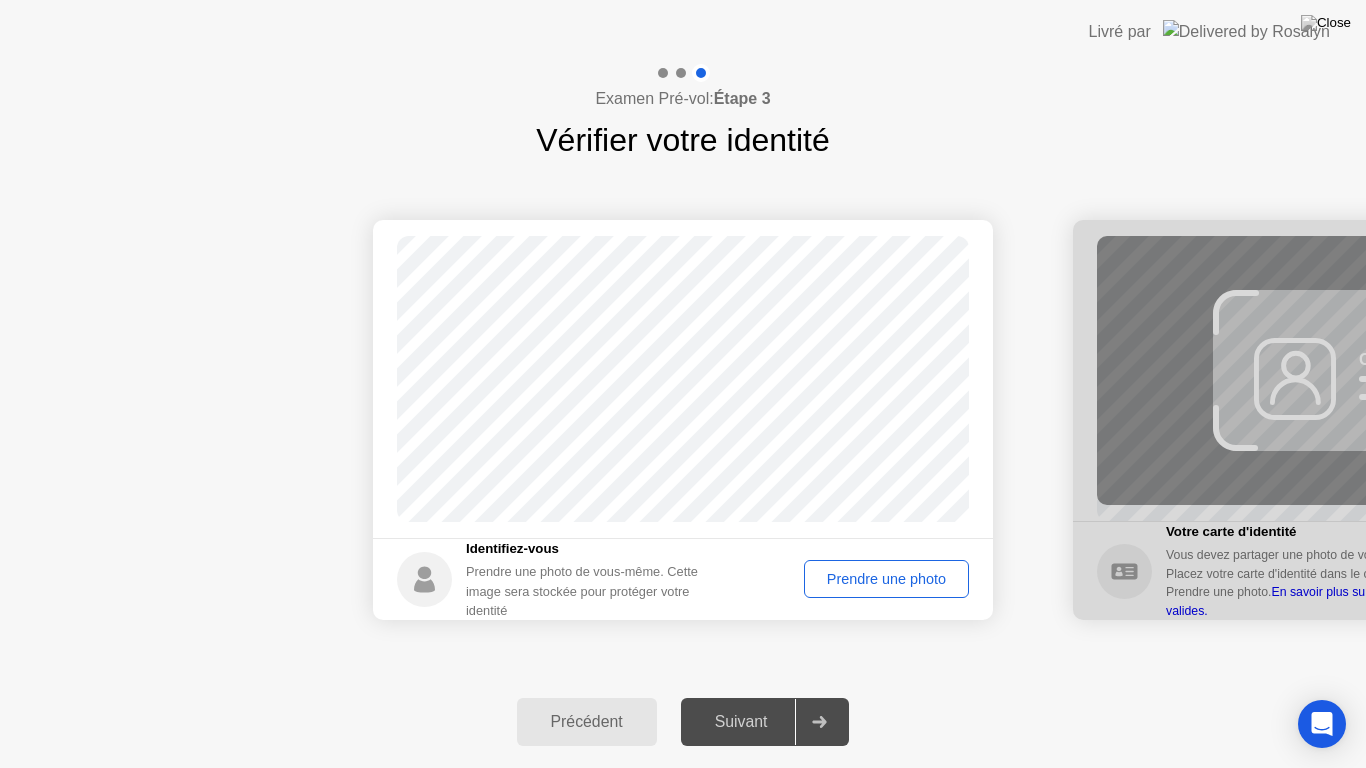 click on "Suivant" 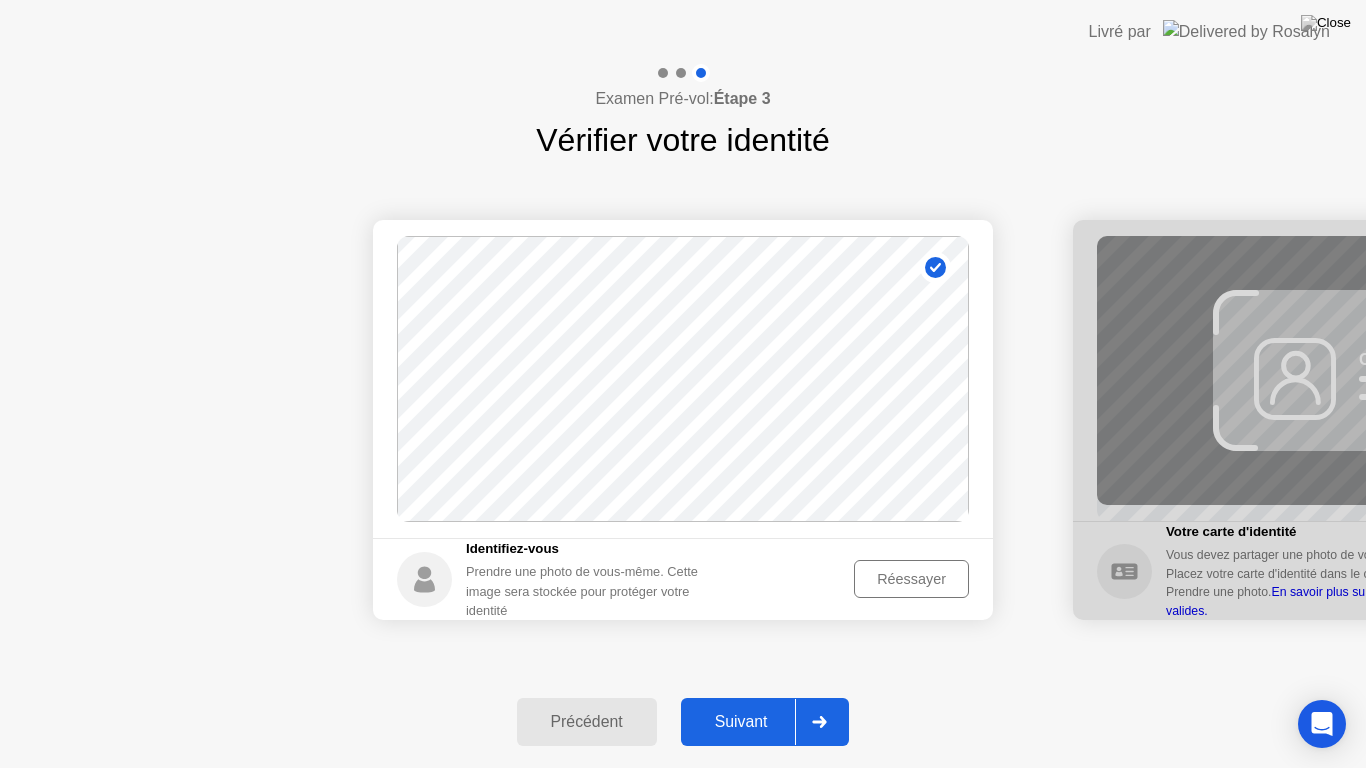click on "Suivant" 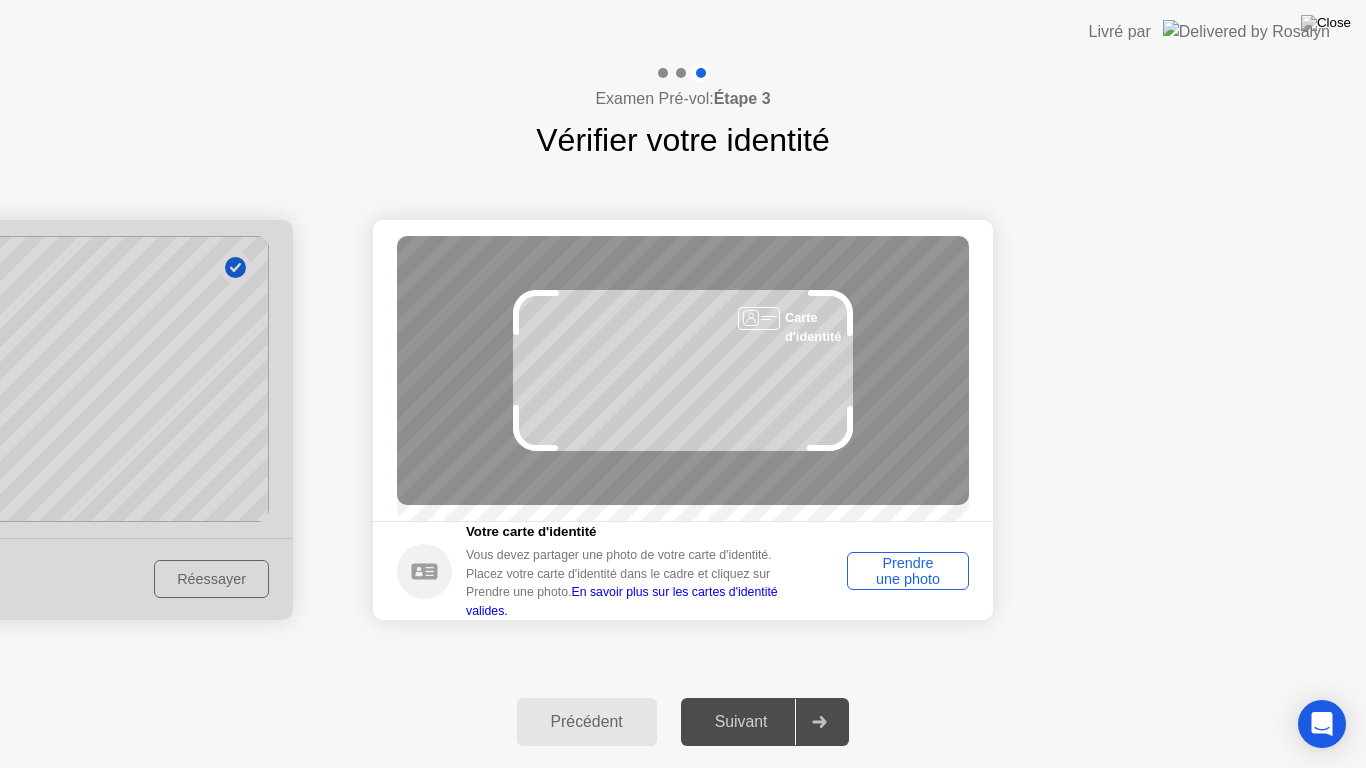 click on "Prendre une photo" 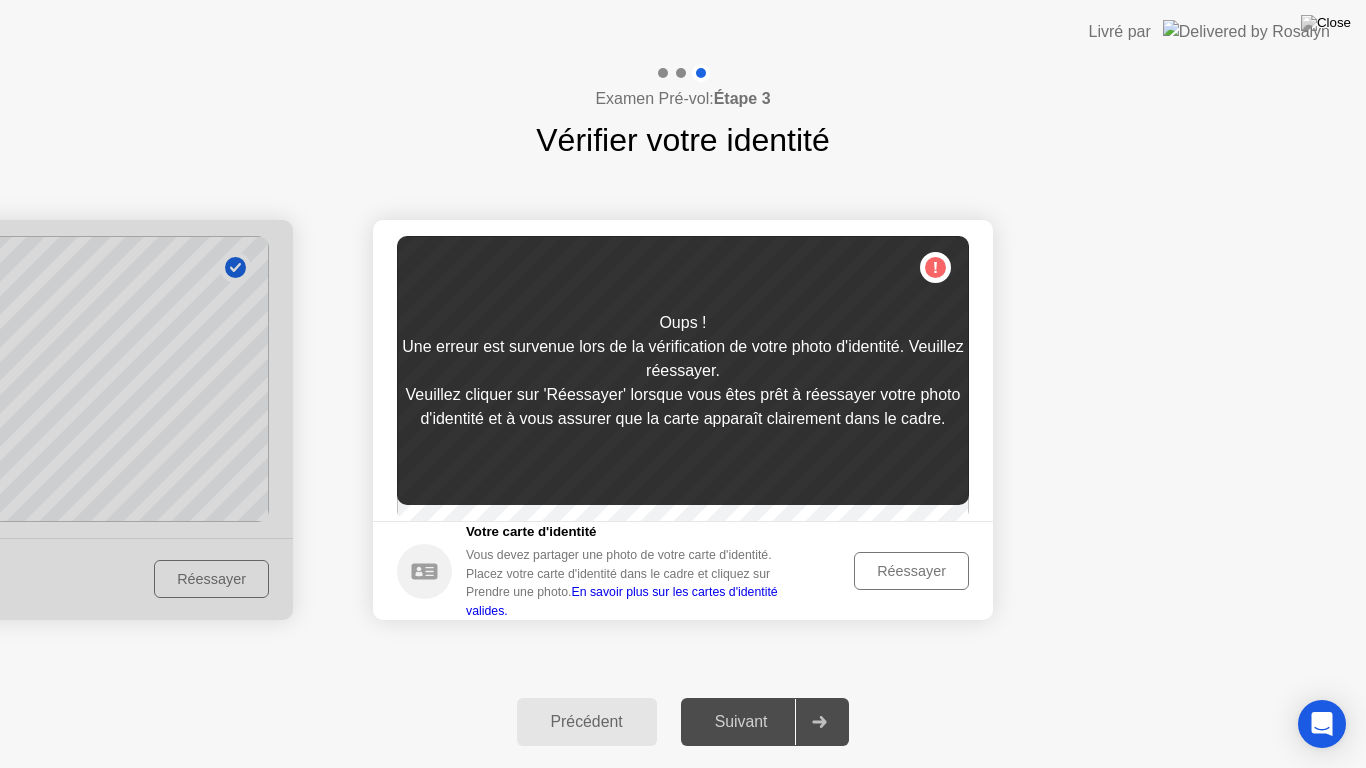 click on "Réessayer" 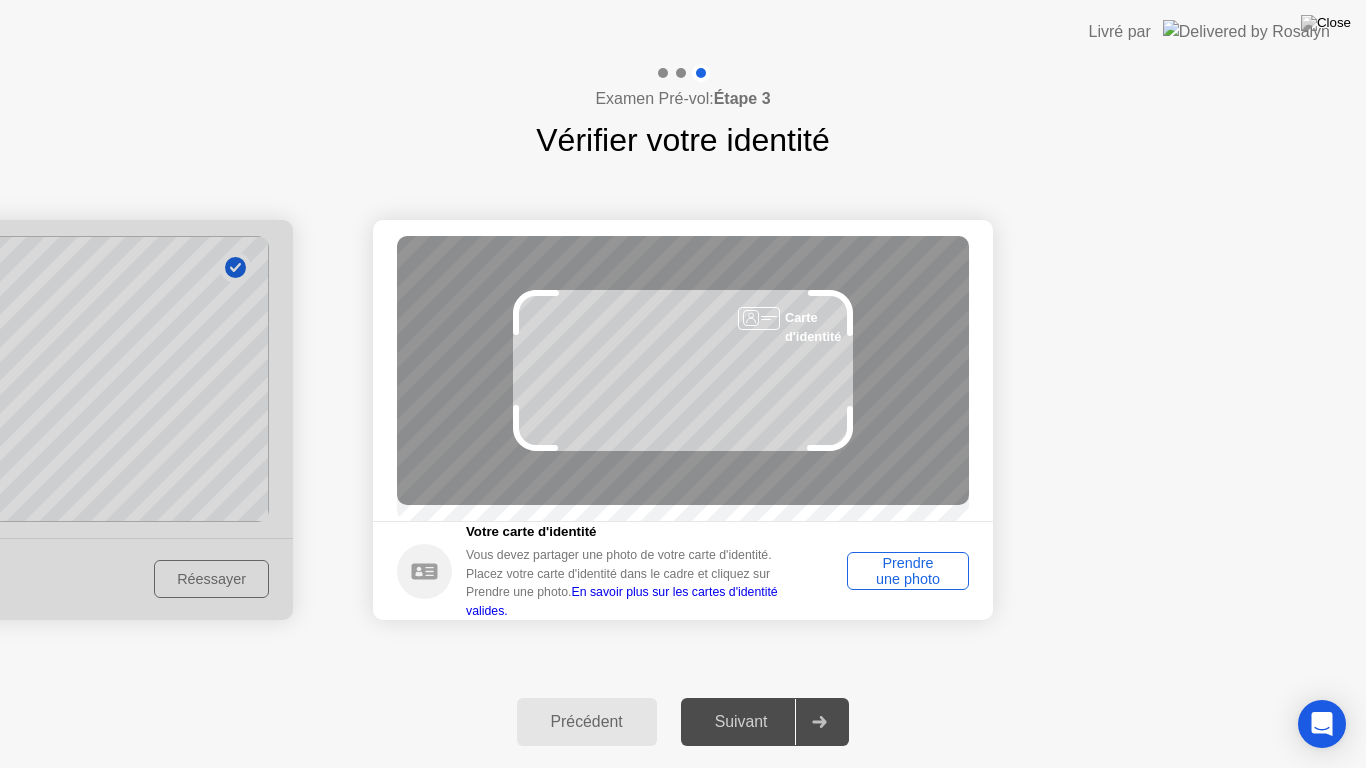 click on "Prendre une photo" 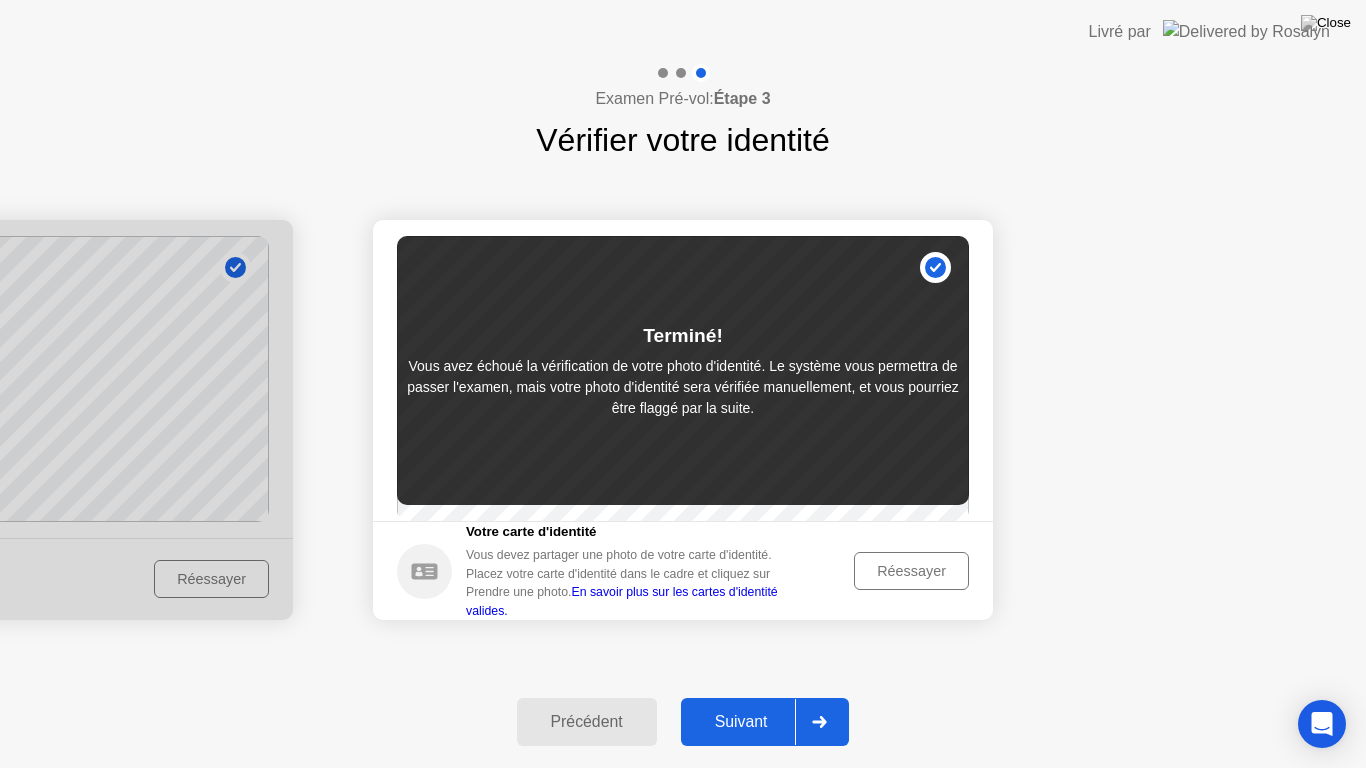 click on "Suivant" 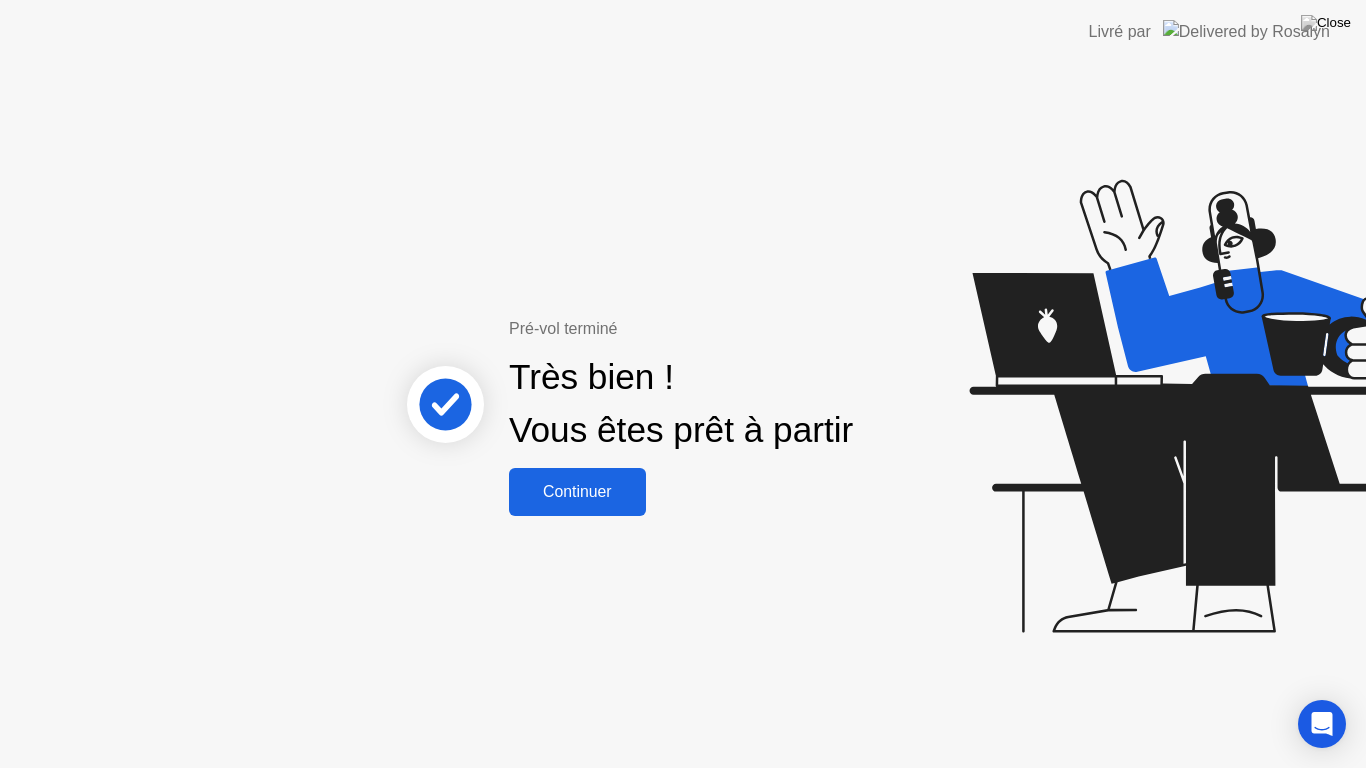 click on "Continuer" 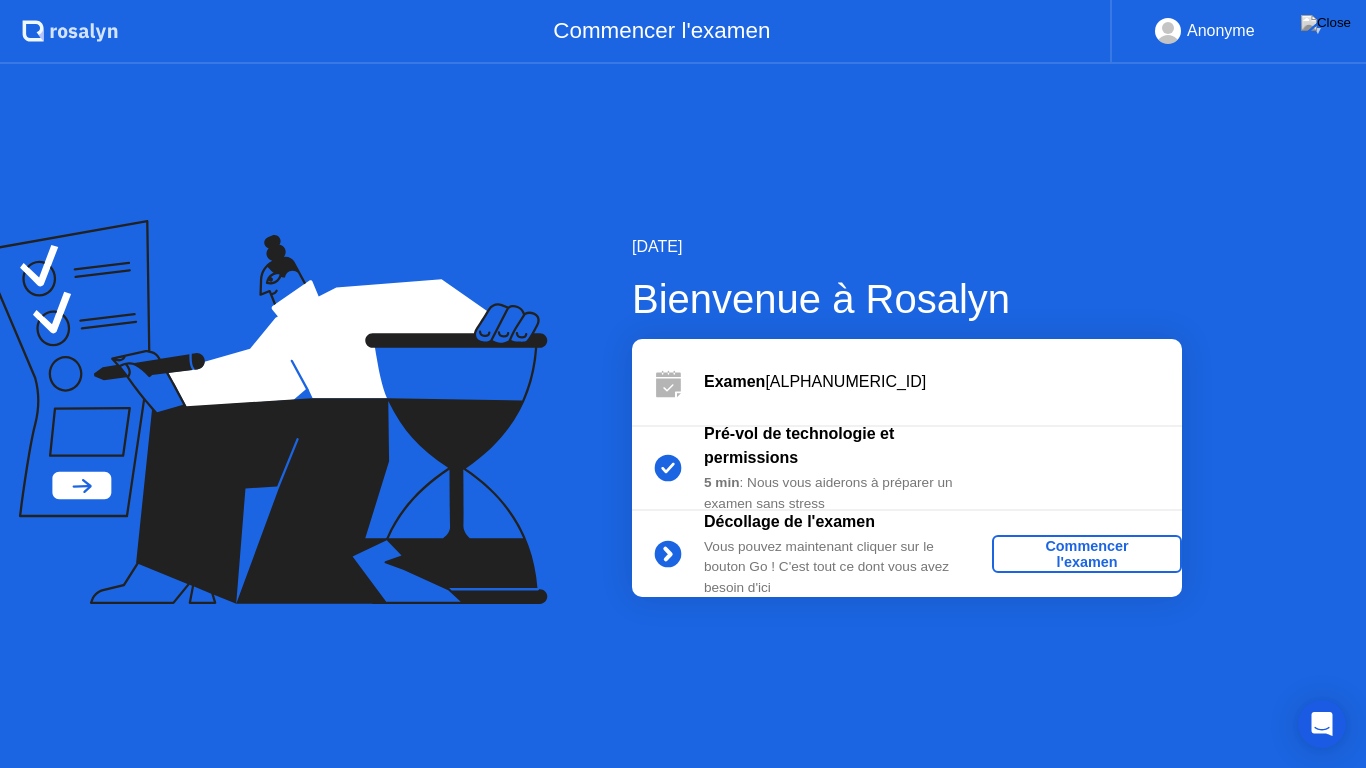 click on "Commencer l'examen" 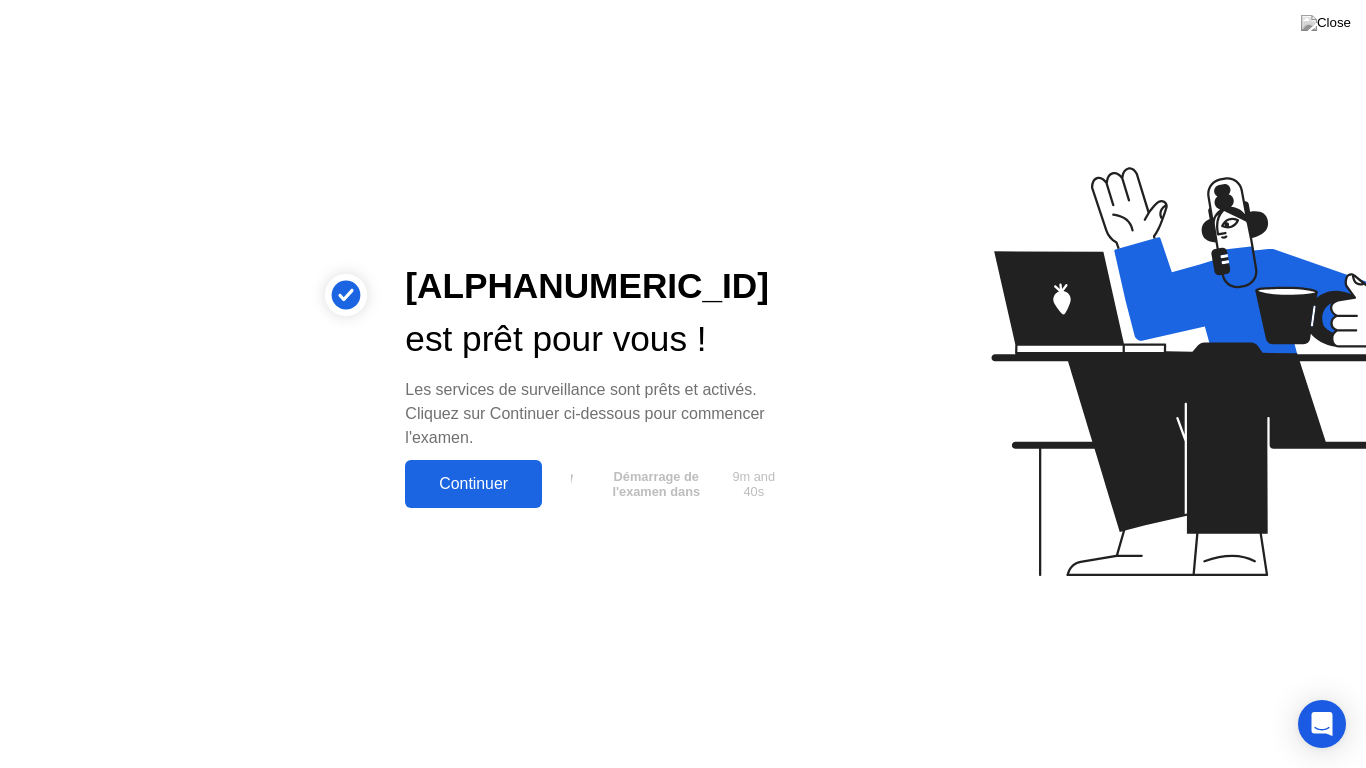 click on "Continuer" 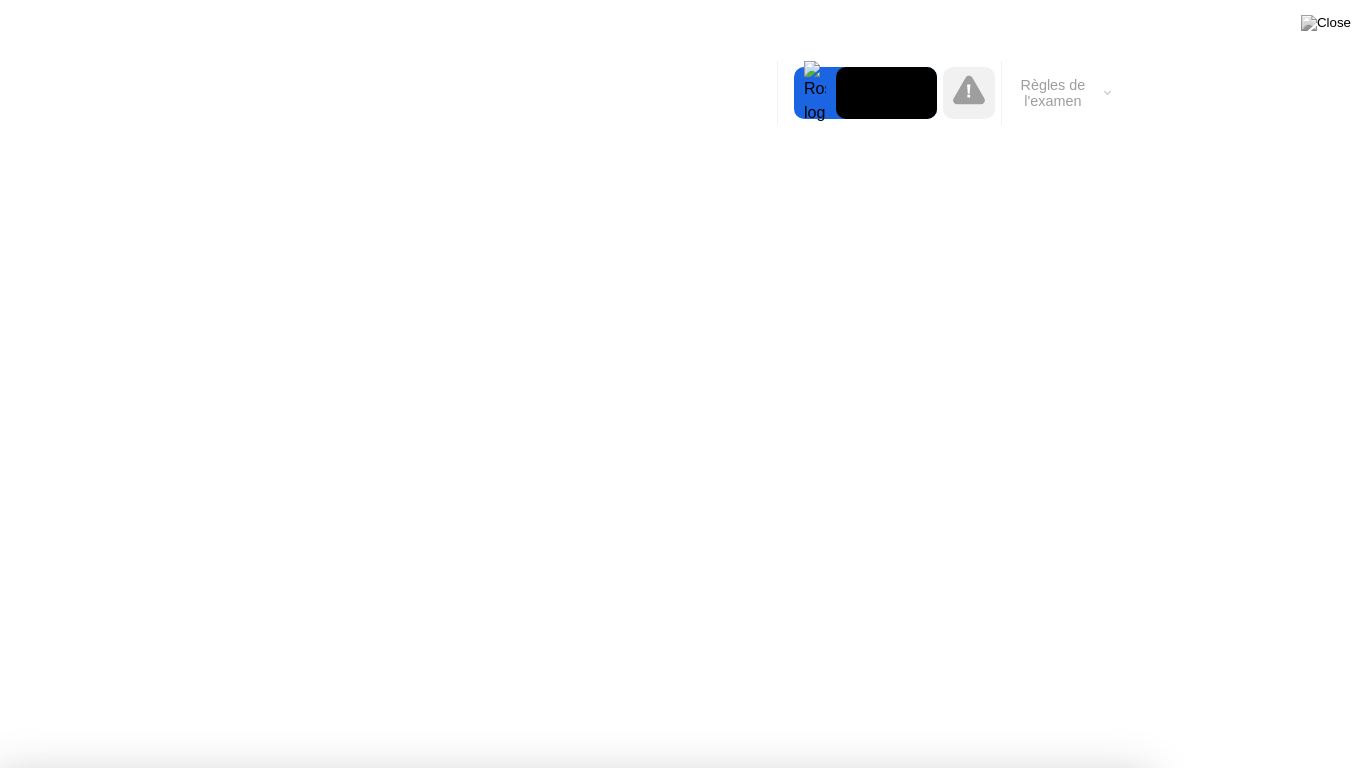 click on "Compris!" at bounding box center [684, 1291] 